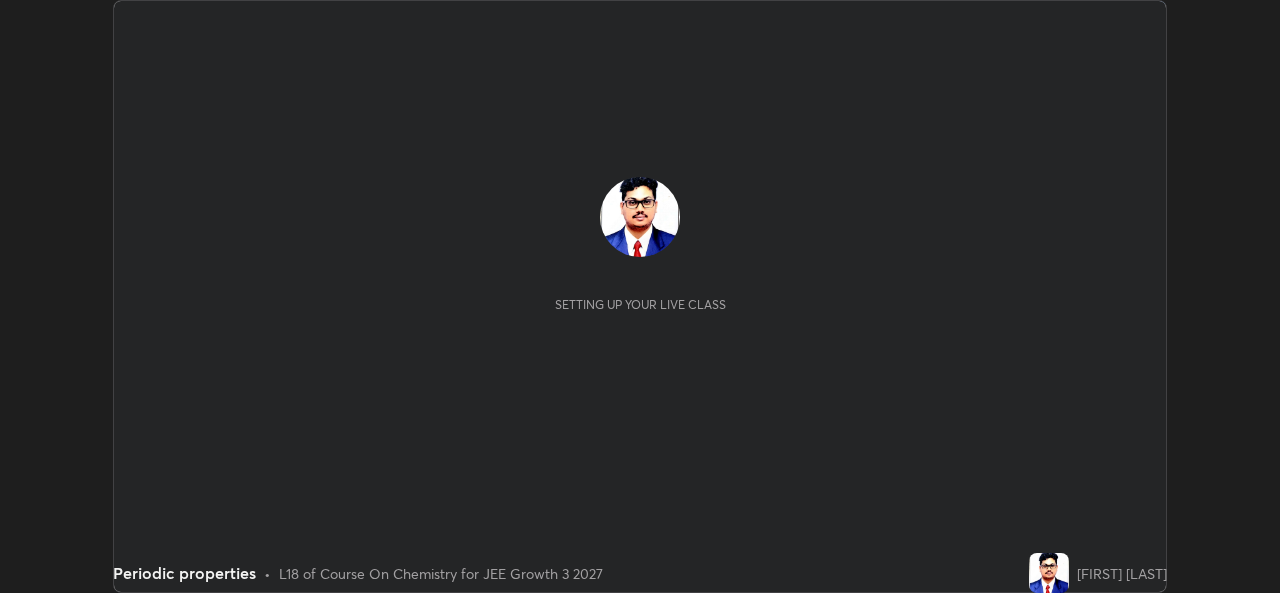 scroll, scrollTop: 0, scrollLeft: 0, axis: both 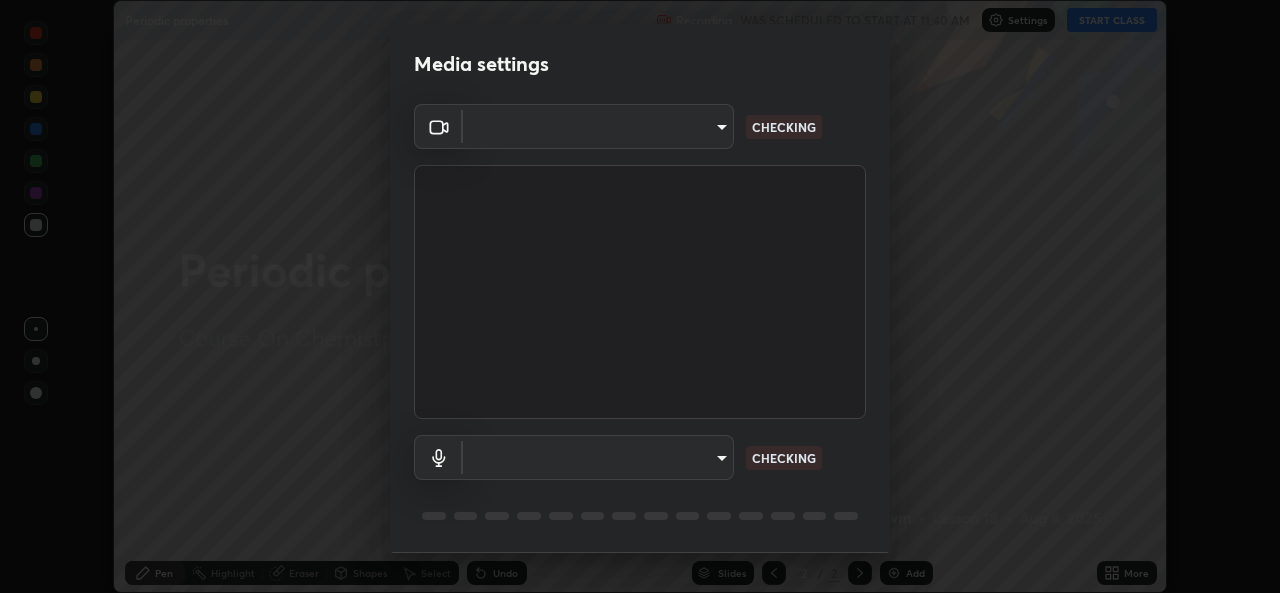 type on "576c985cfbf5b4ad5050d0d59b45d4e125e021a14bf2e74a268270e263c3ef83" 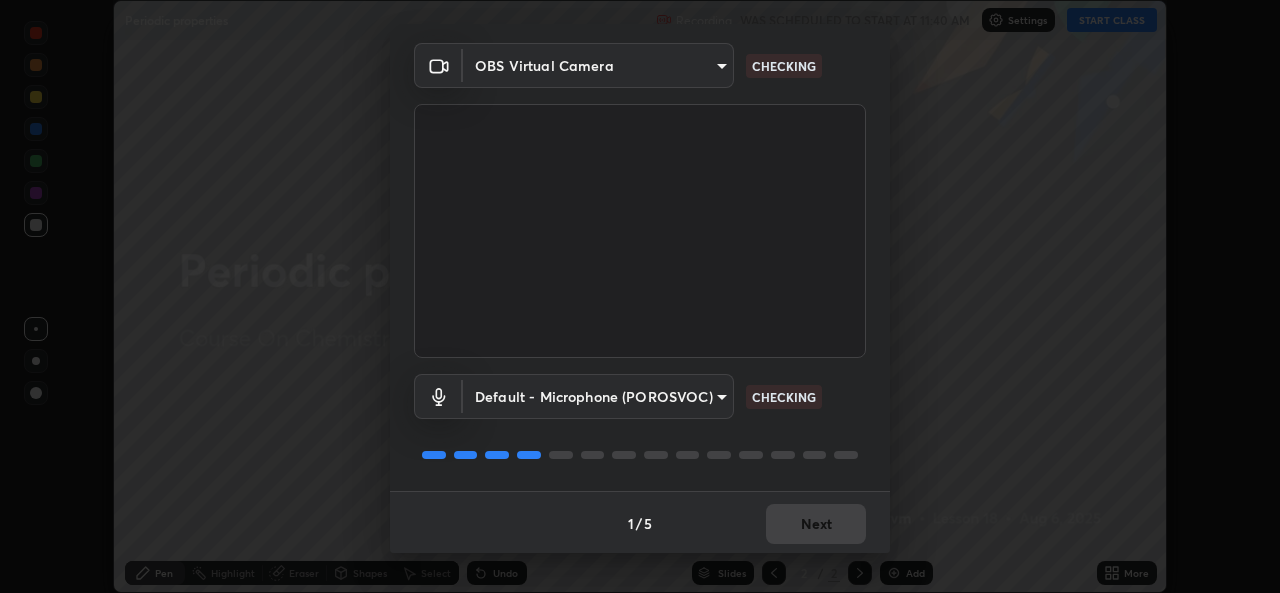 scroll, scrollTop: 63, scrollLeft: 0, axis: vertical 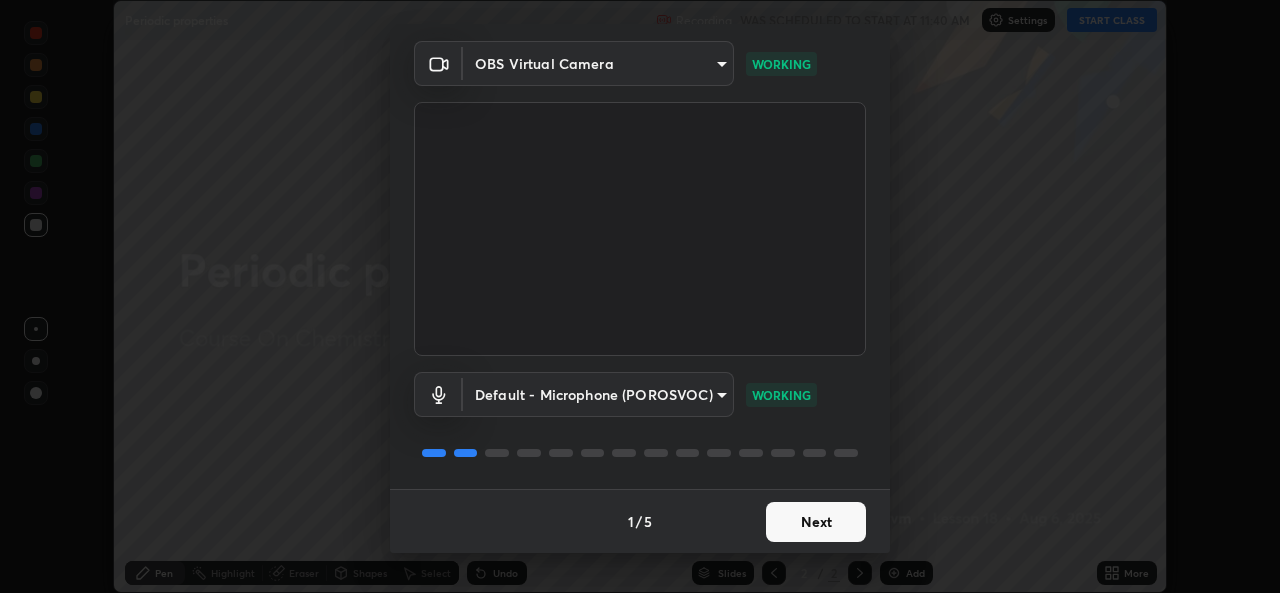 click on "Next" at bounding box center [816, 522] 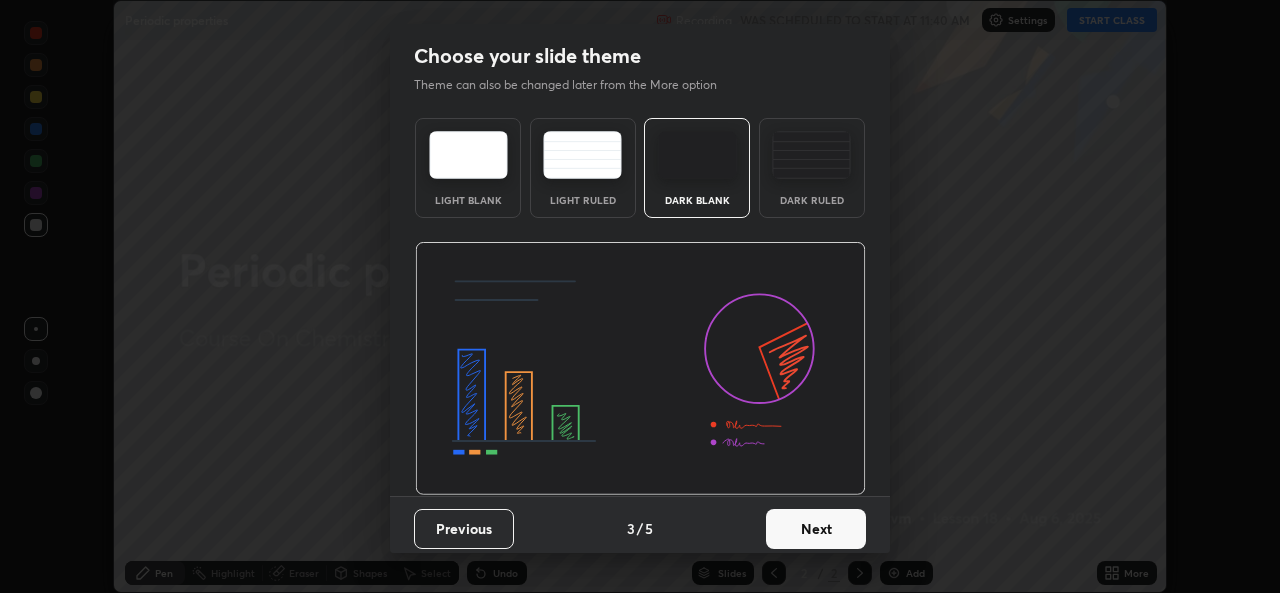 click on "Next" at bounding box center (816, 529) 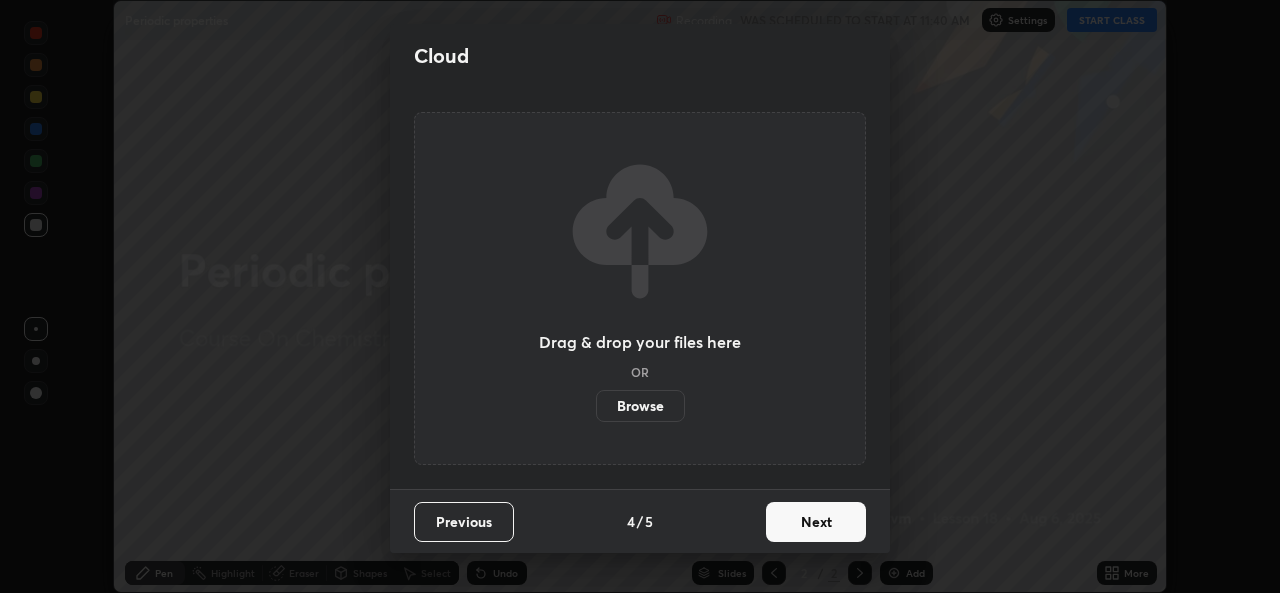 click on "Next" at bounding box center [816, 522] 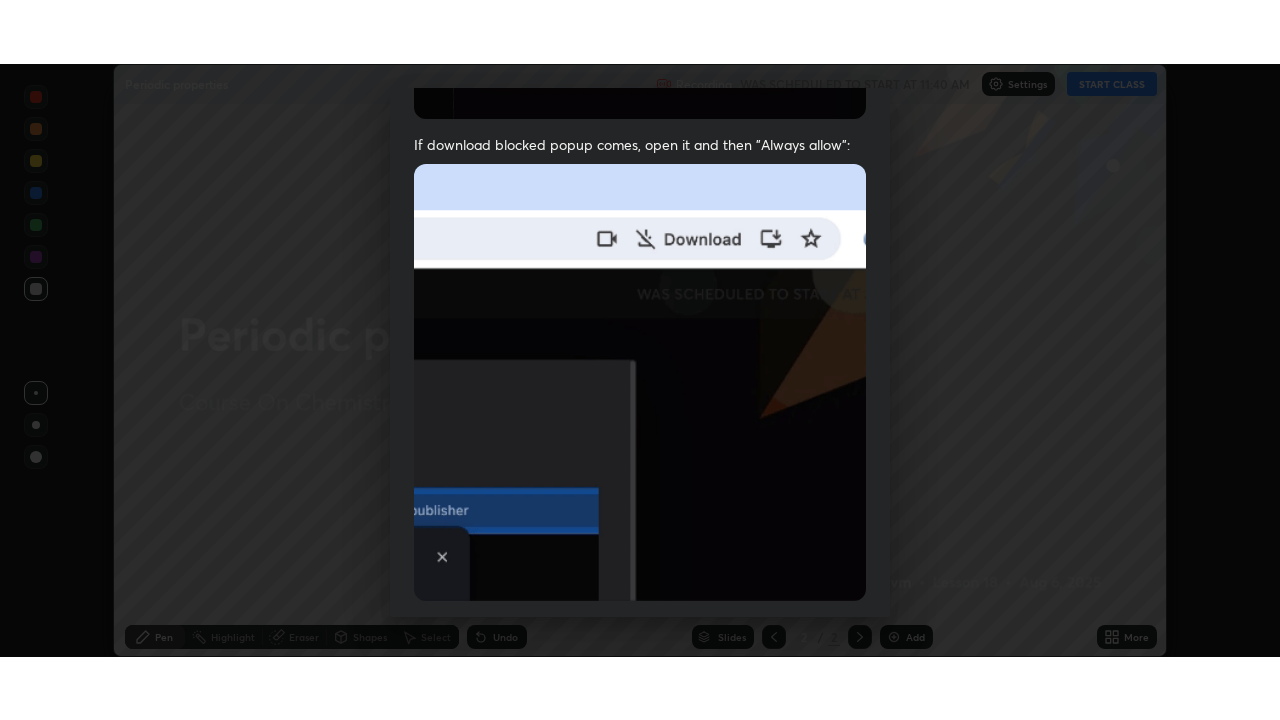scroll, scrollTop: 471, scrollLeft: 0, axis: vertical 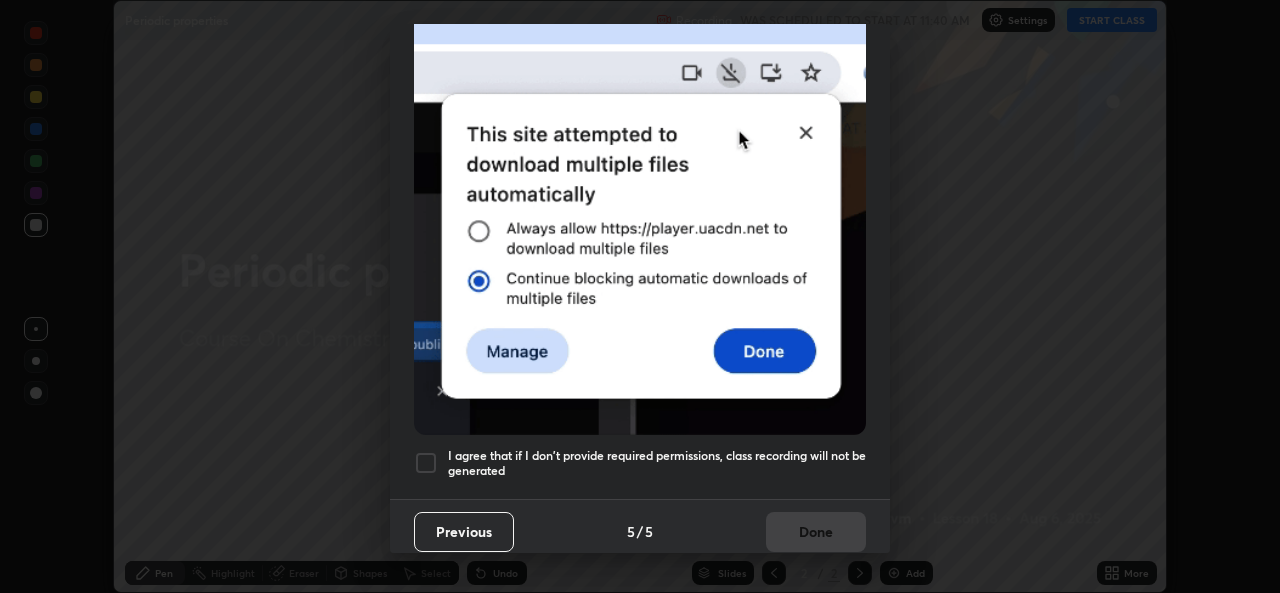 click at bounding box center (426, 463) 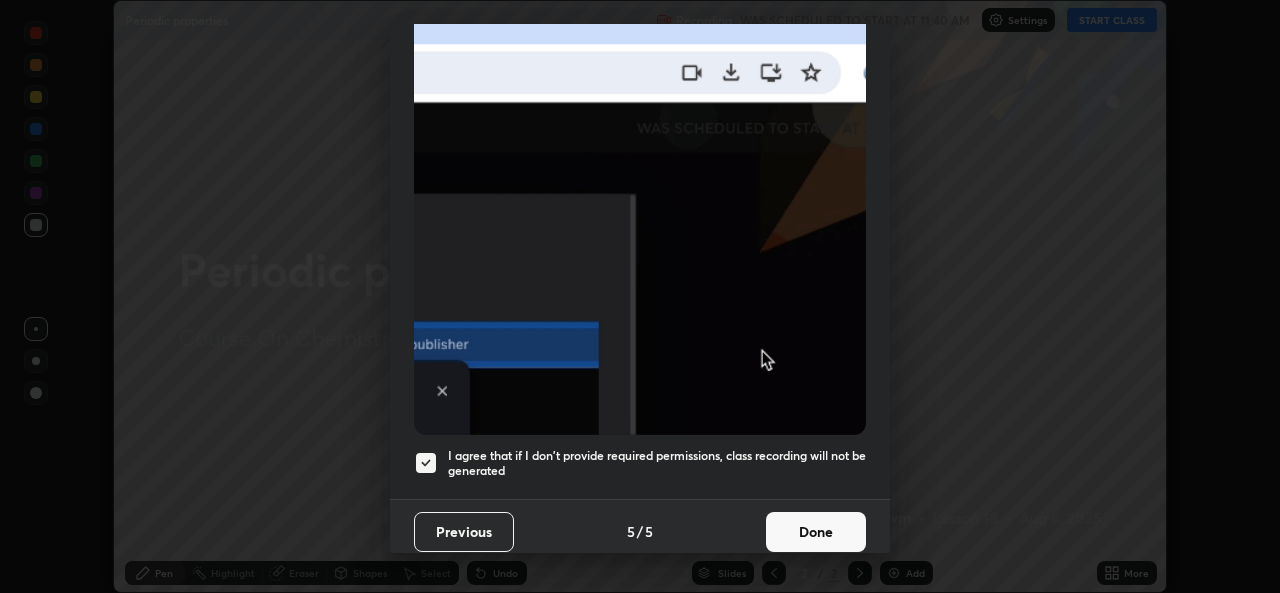click on "Done" at bounding box center (816, 532) 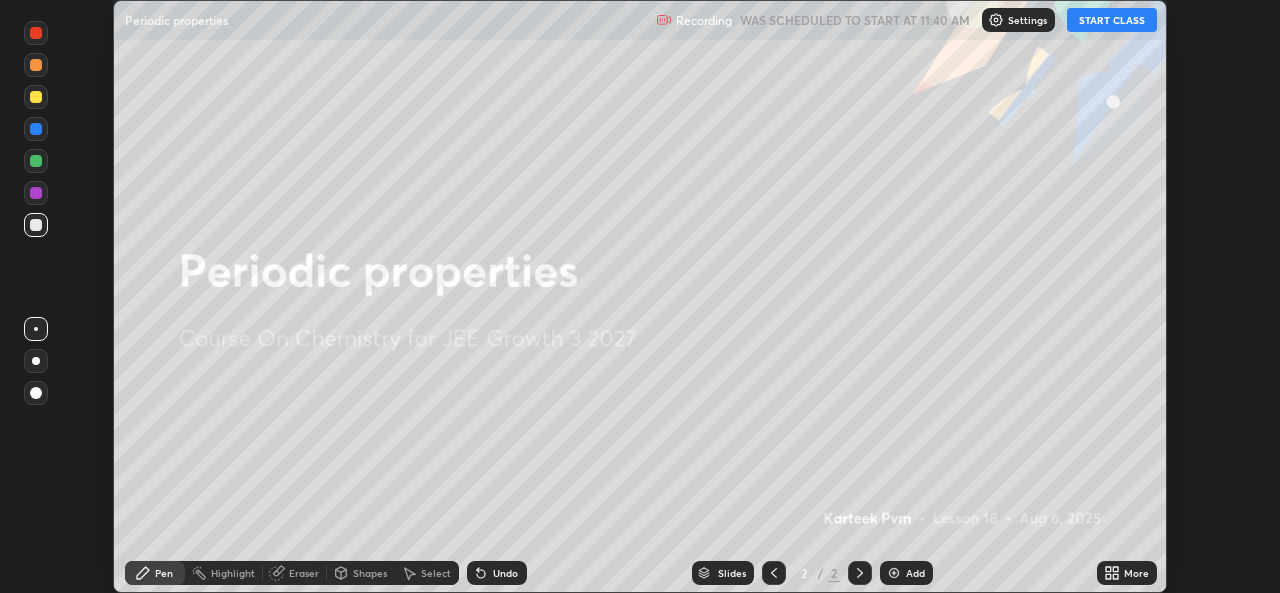 click on "START CLASS" at bounding box center (1112, 20) 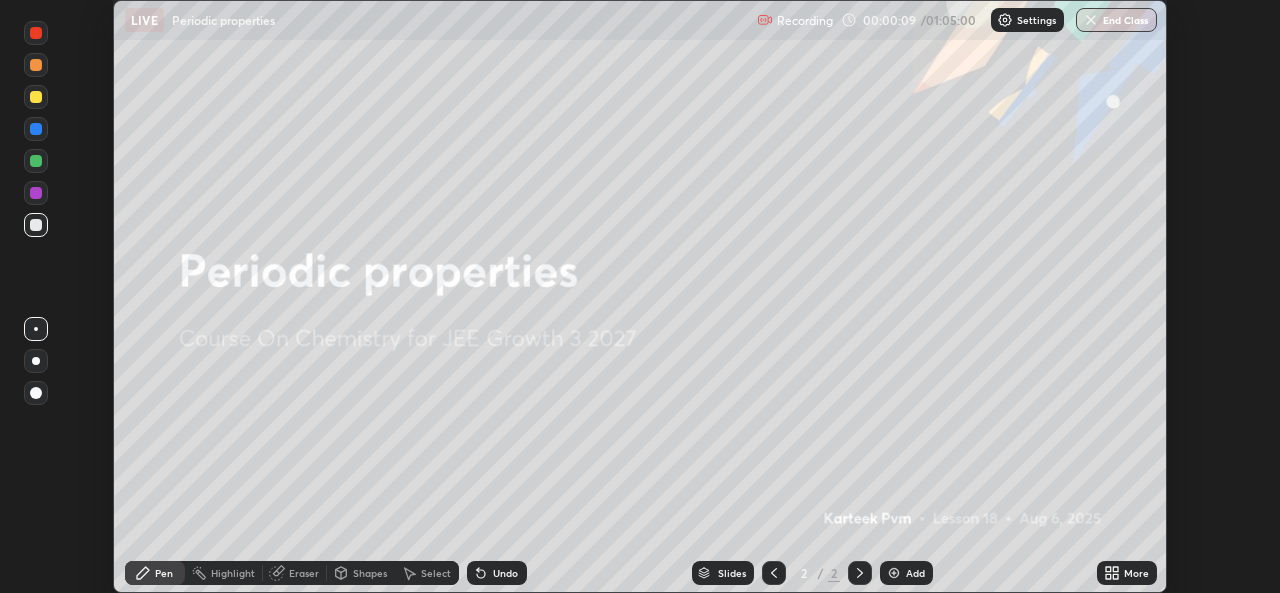 click 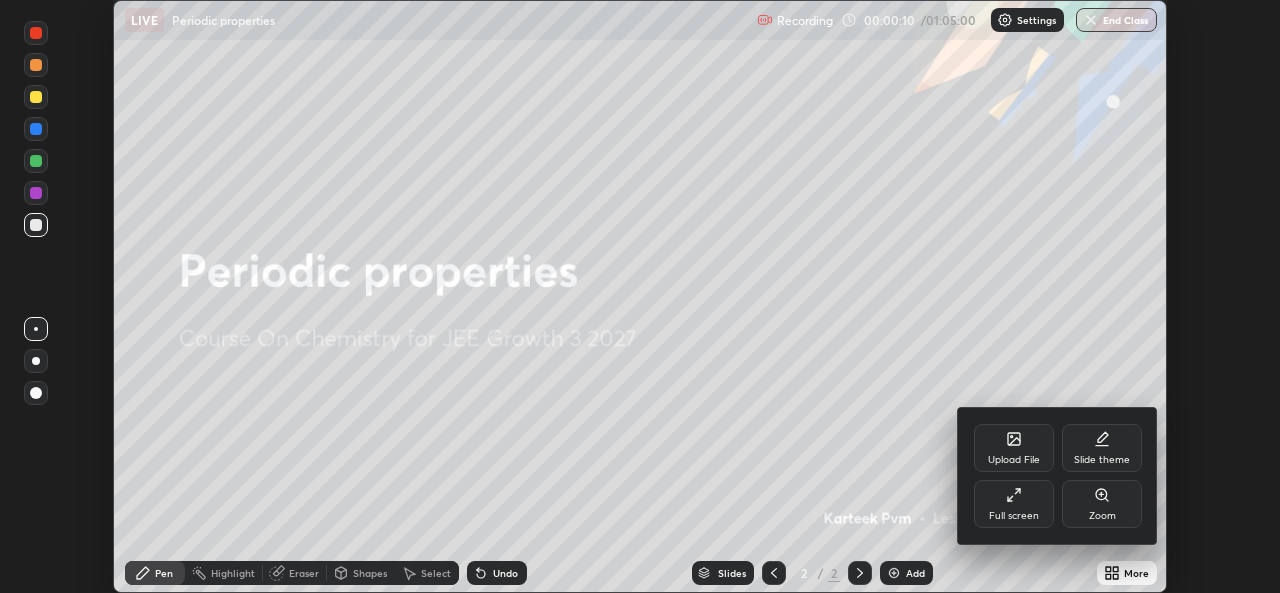 click on "Full screen" at bounding box center (1014, 504) 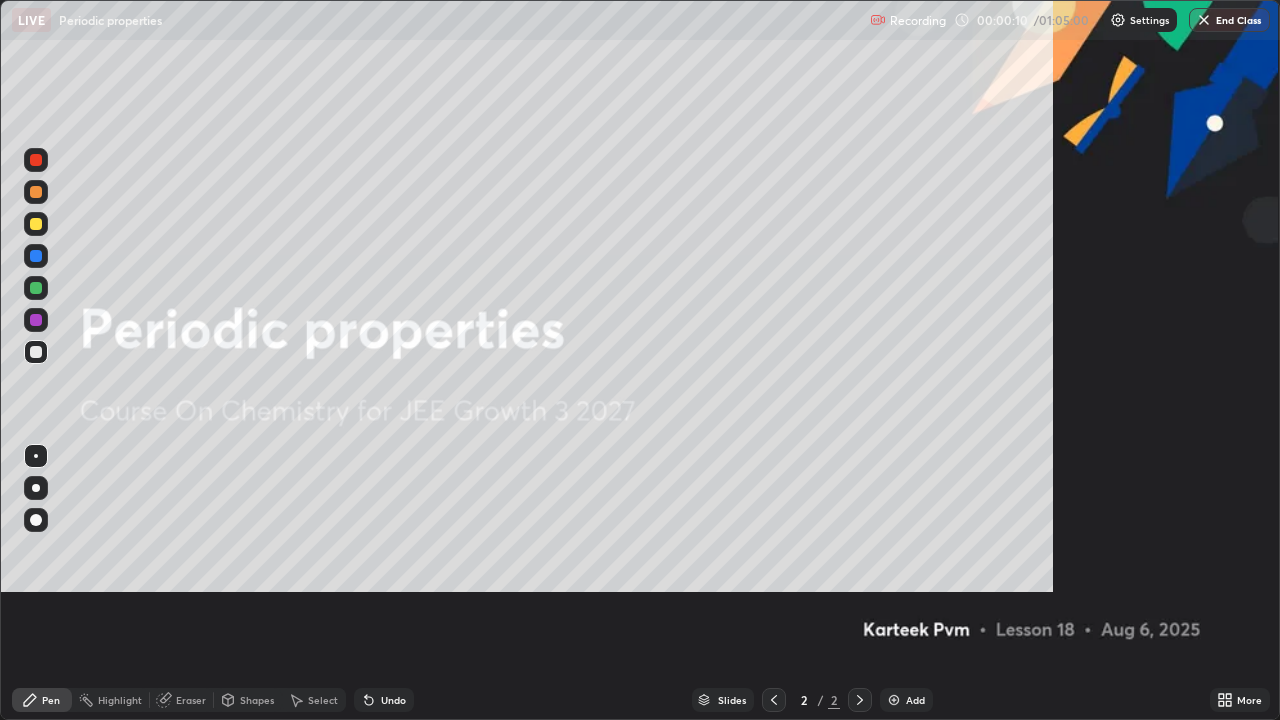 scroll, scrollTop: 99280, scrollLeft: 98720, axis: both 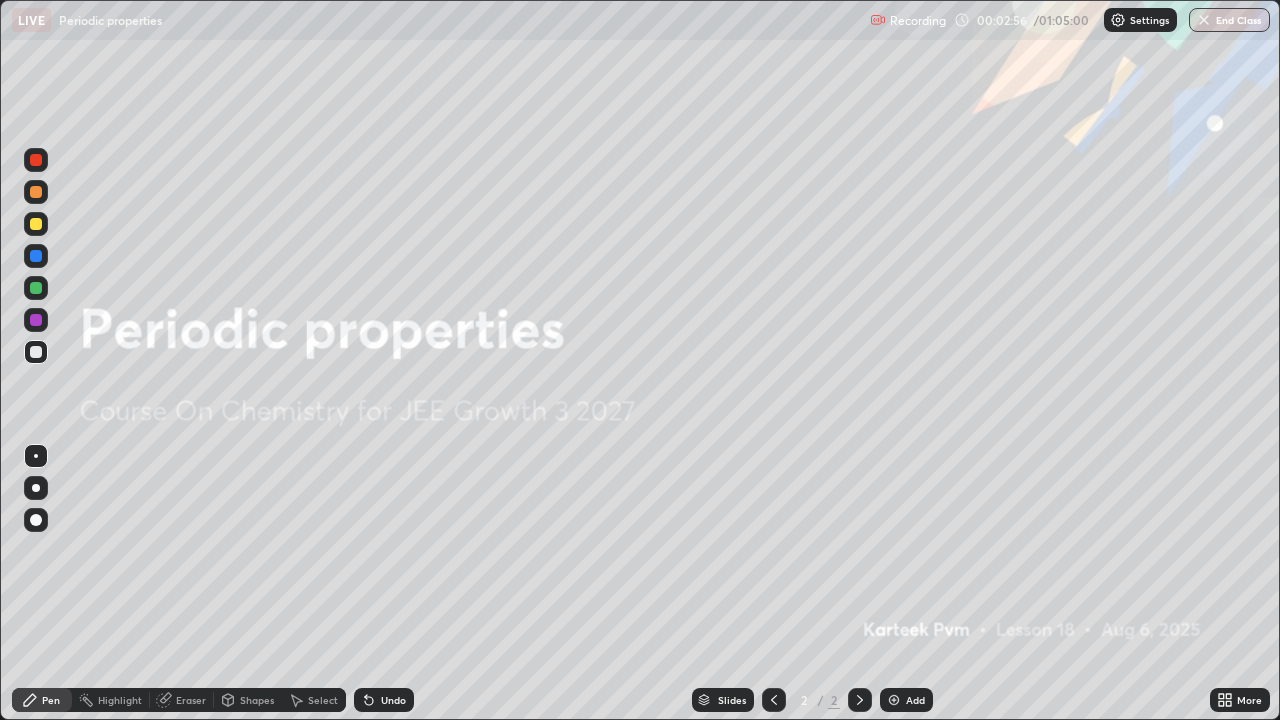 click on "Add" at bounding box center [906, 700] 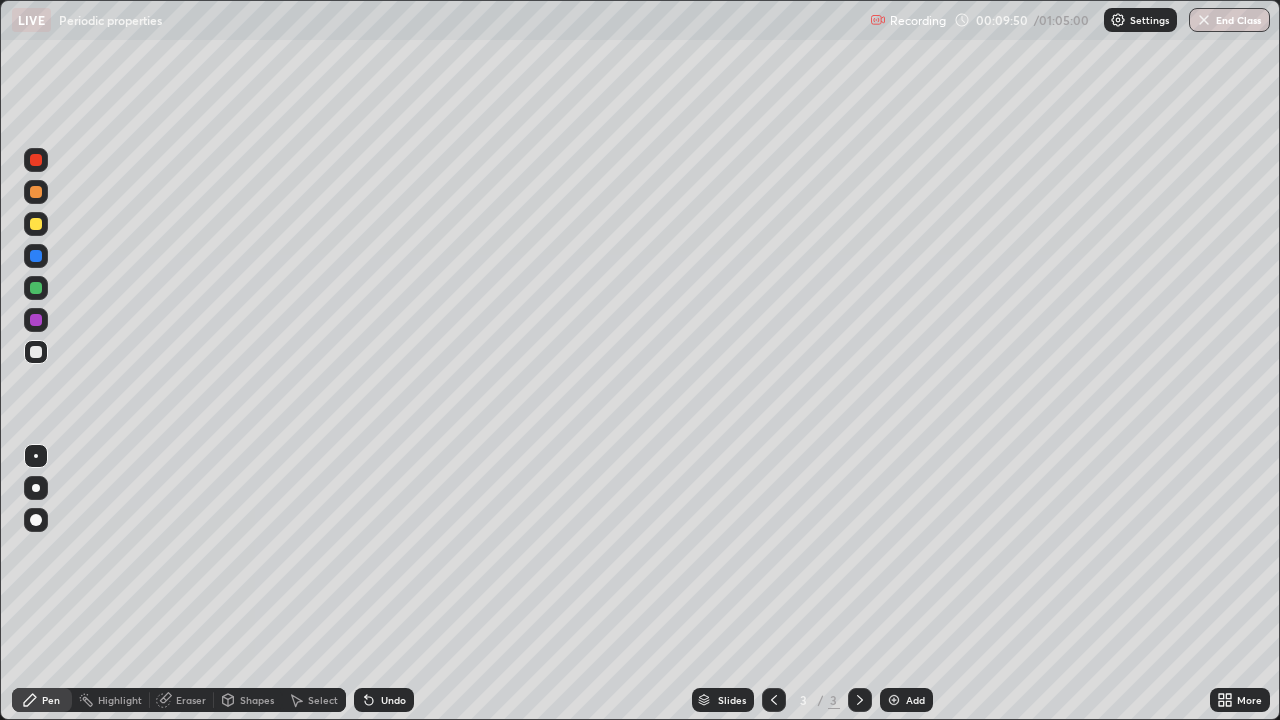 click 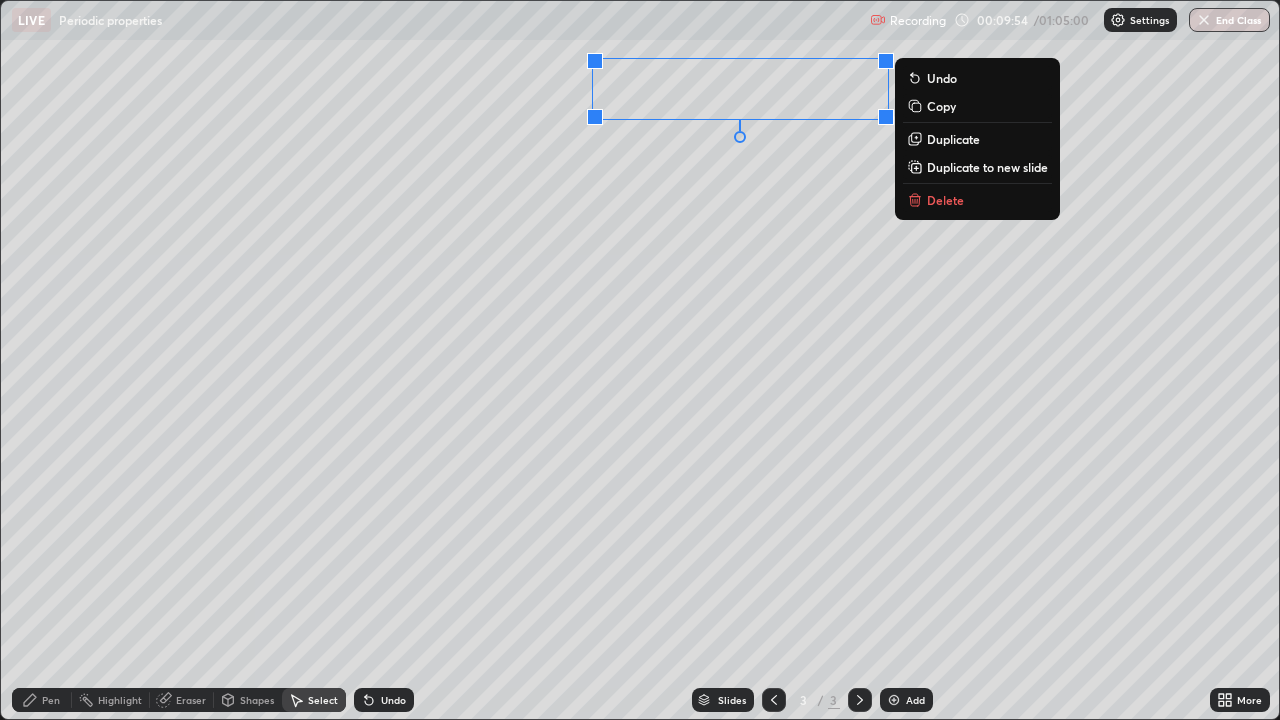 click on "Delete" at bounding box center [977, 200] 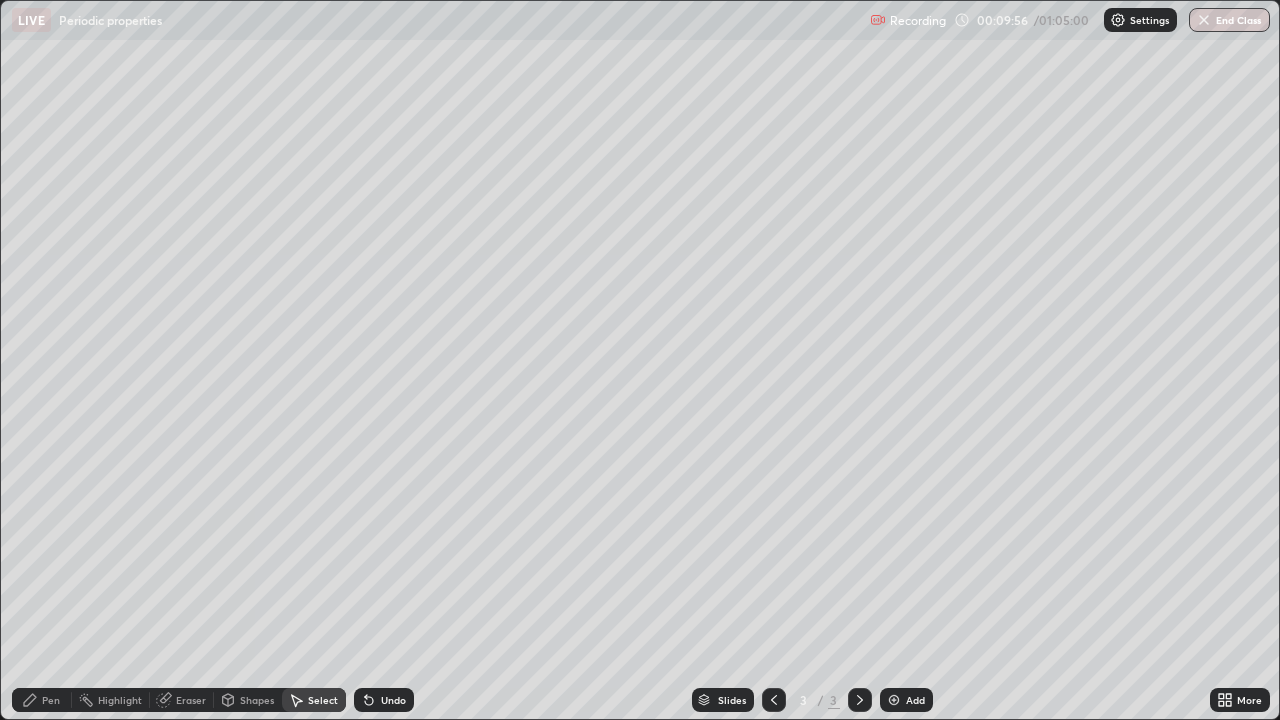 click 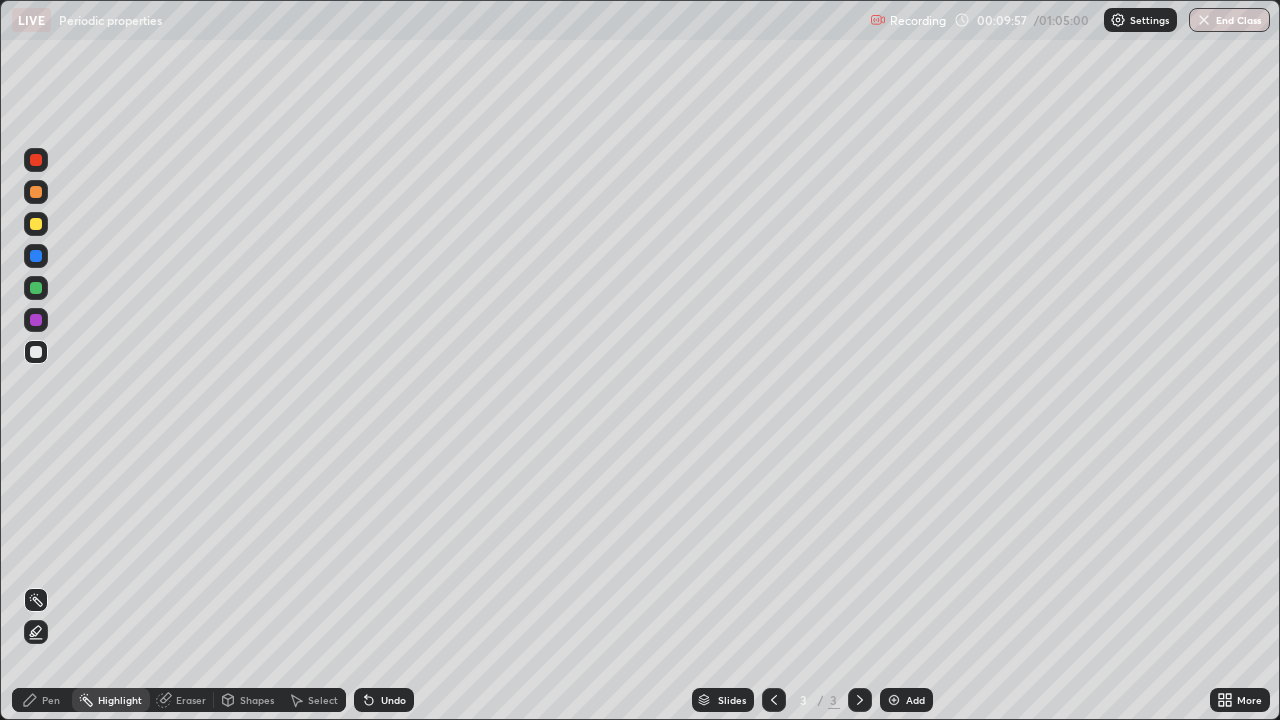 click on "Pen" at bounding box center [51, 700] 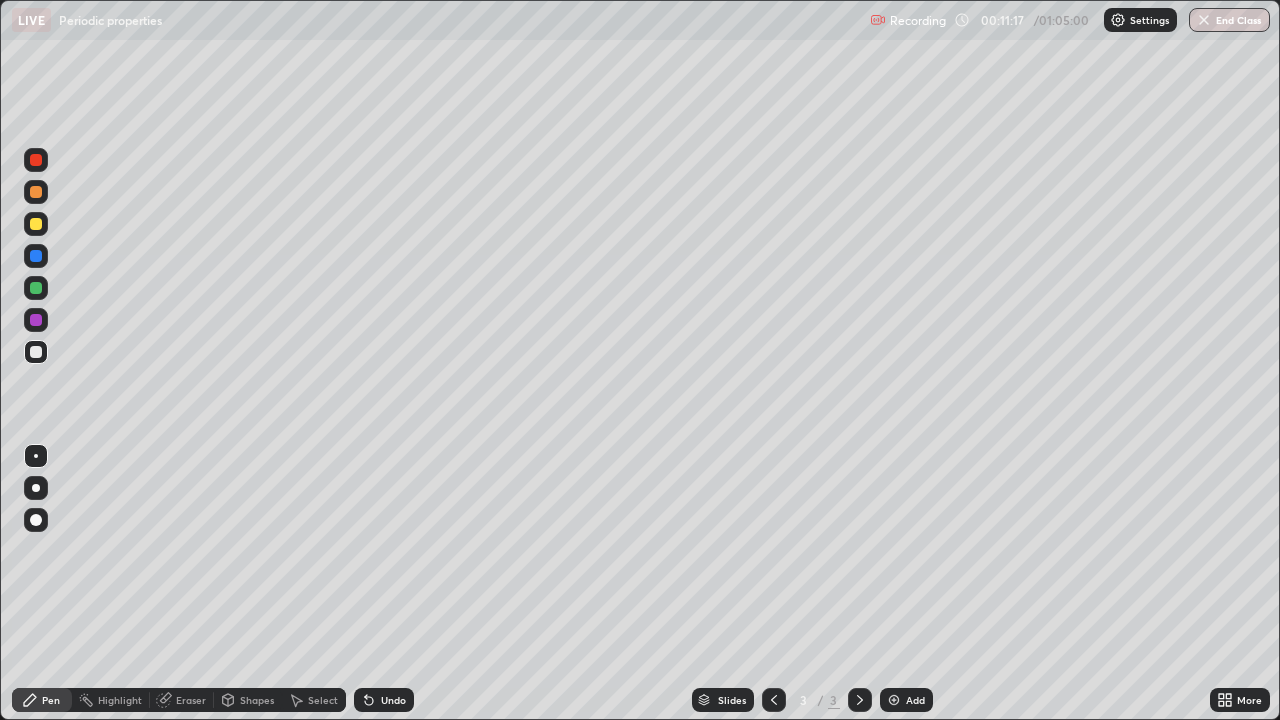 click on "Undo" at bounding box center (393, 700) 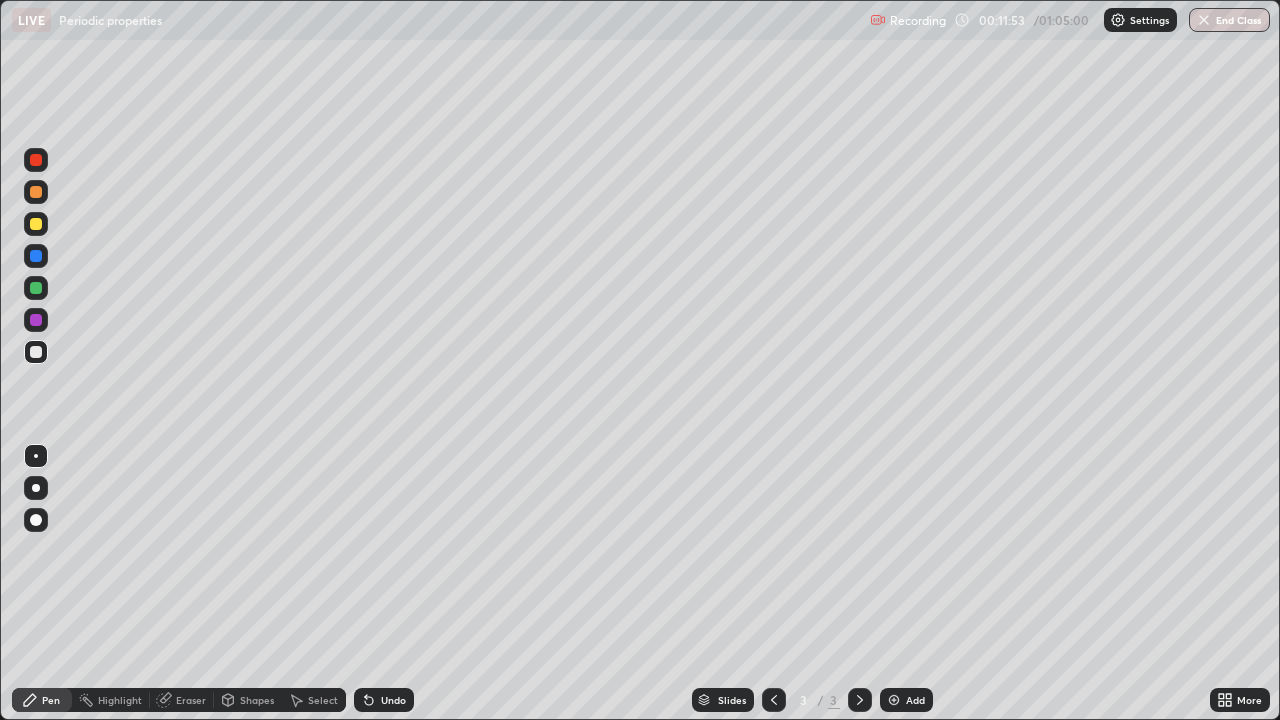 click 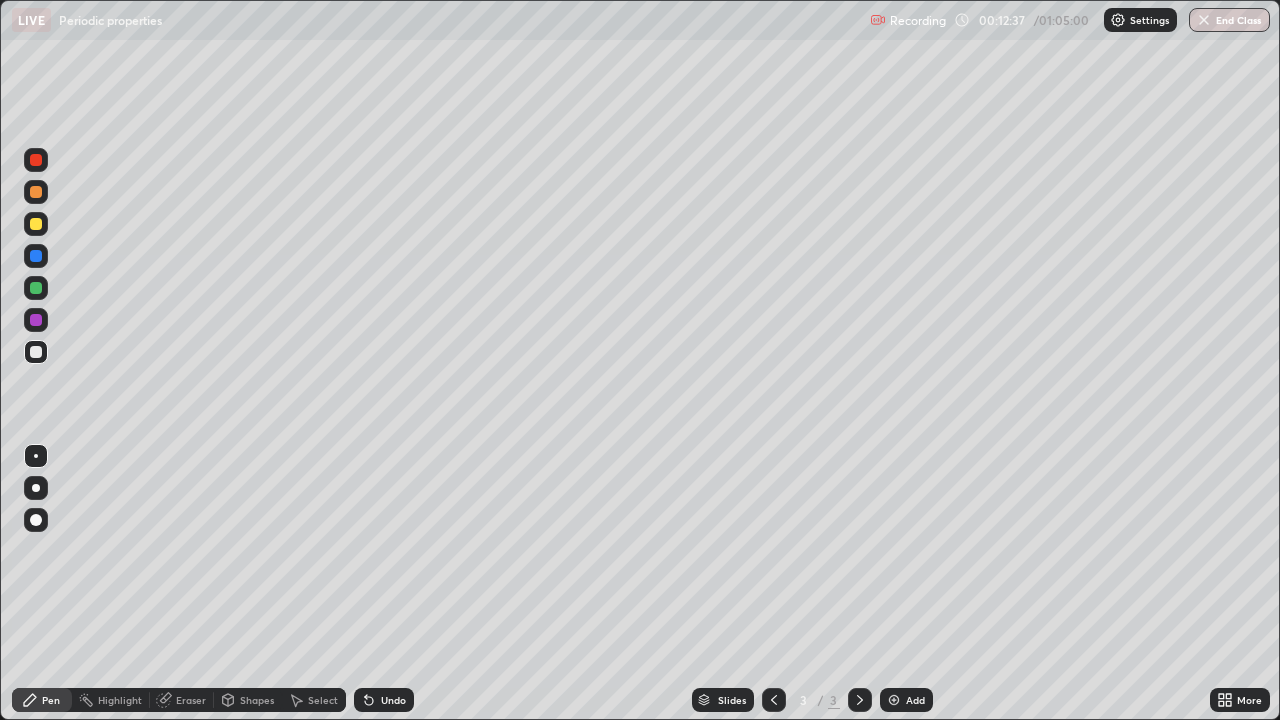 click on "Undo" at bounding box center [393, 700] 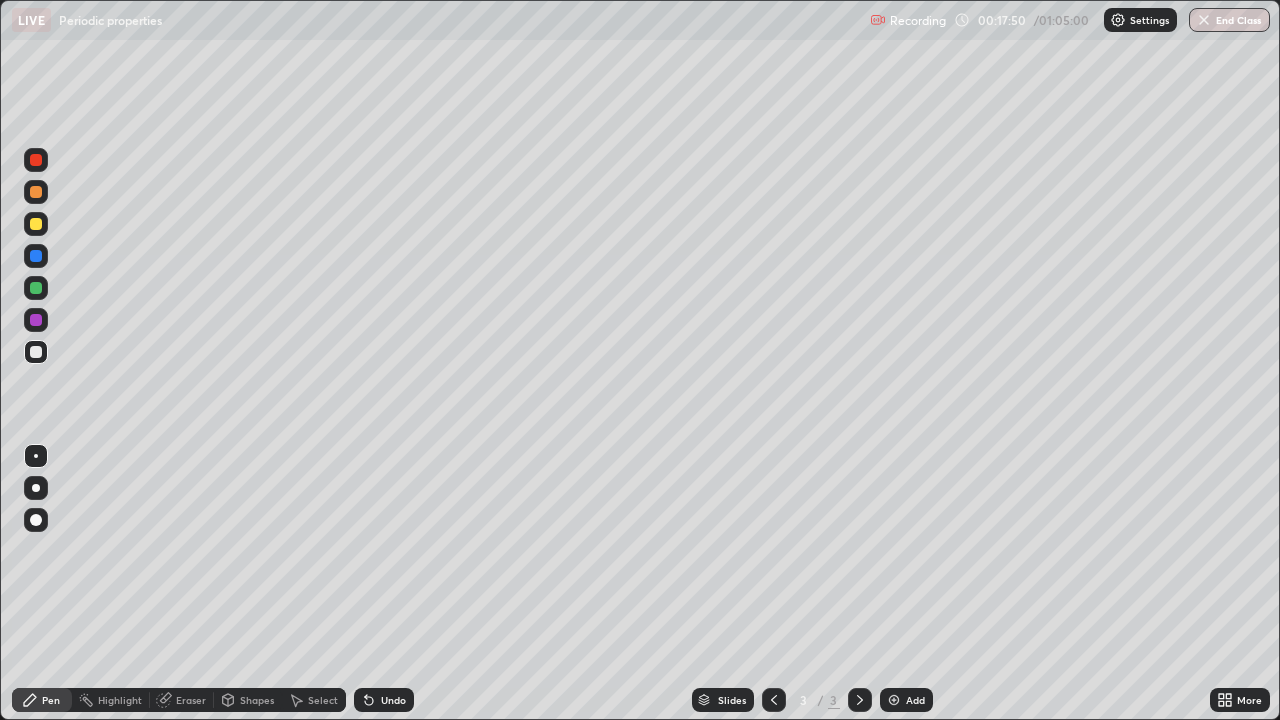click 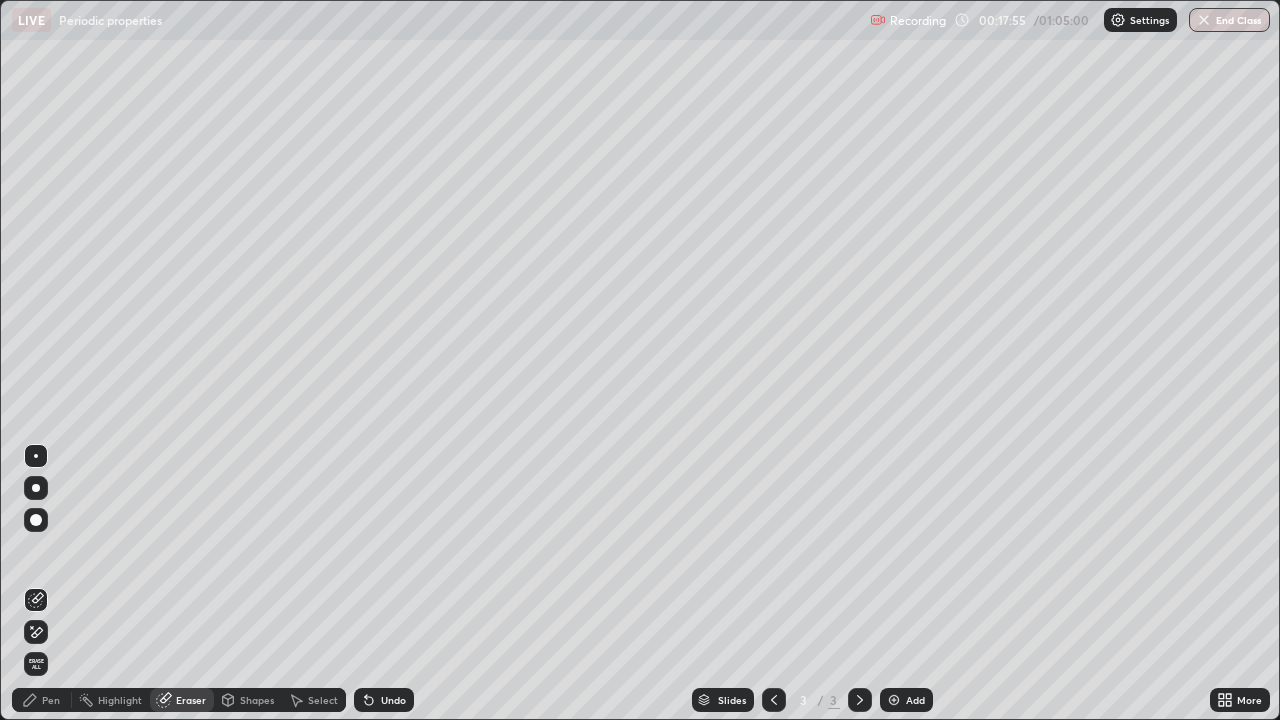 click on "Pen" at bounding box center (42, 700) 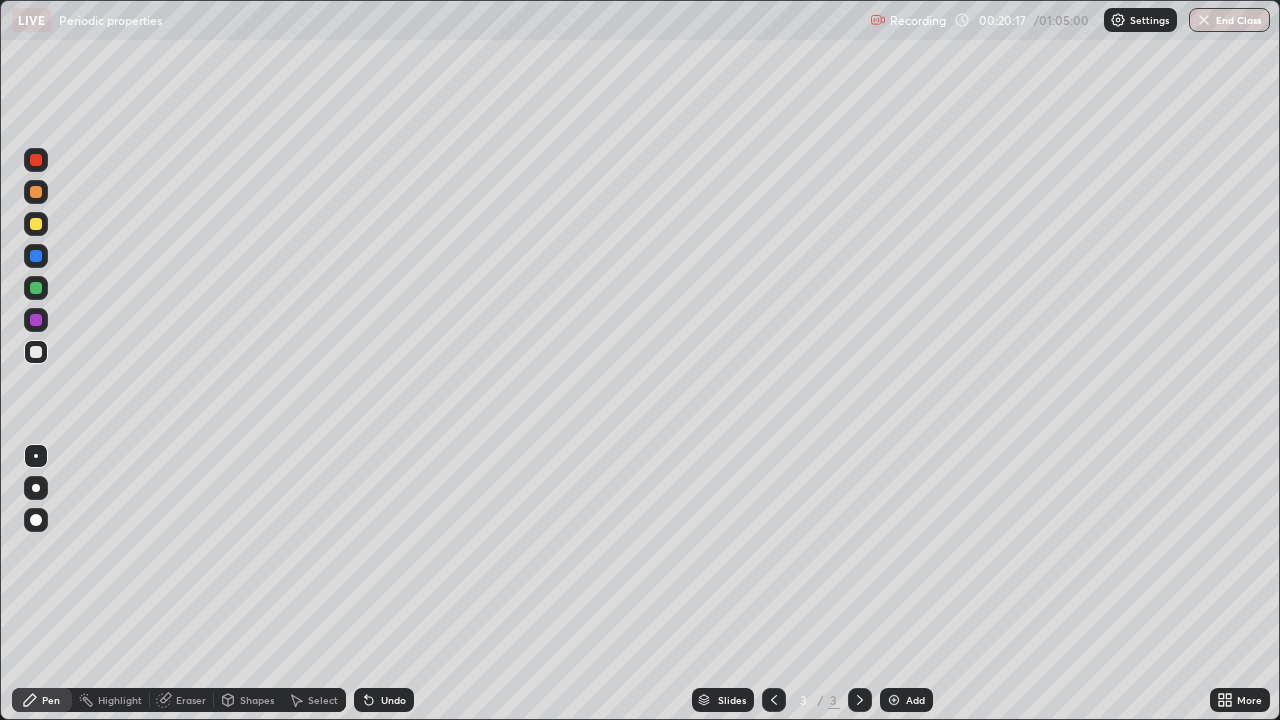 click at bounding box center [894, 700] 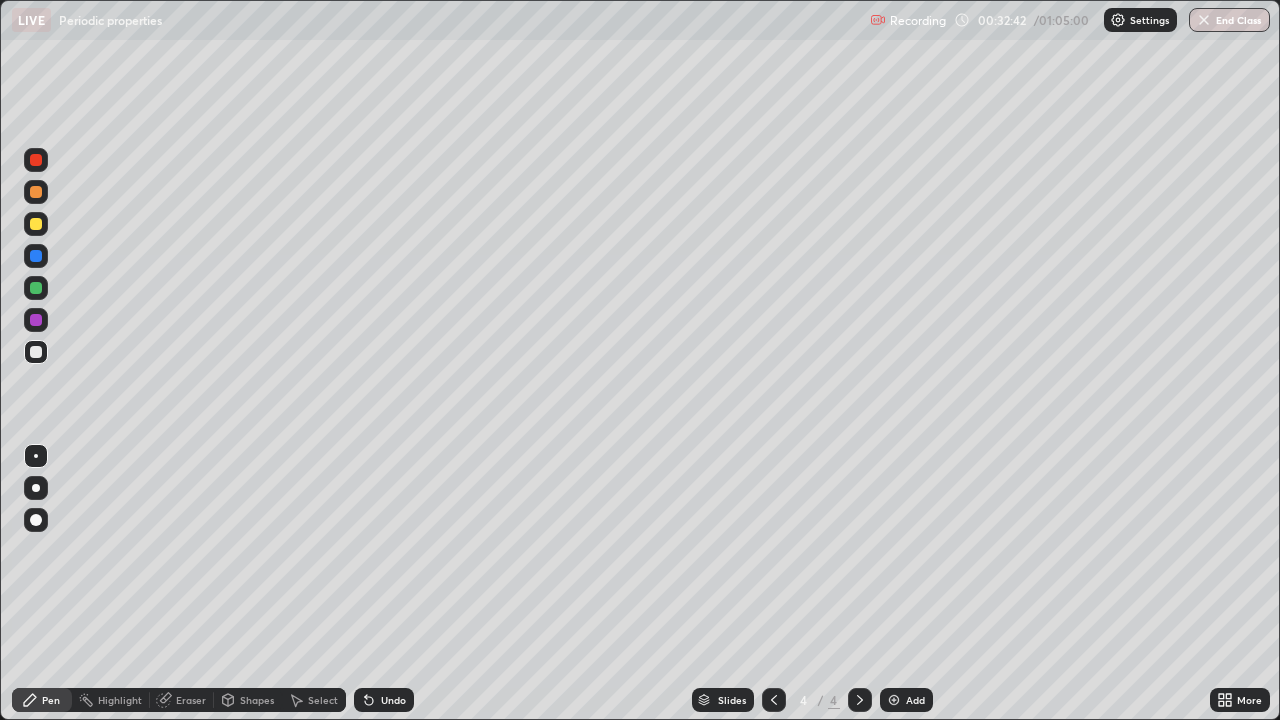 click at bounding box center (894, 700) 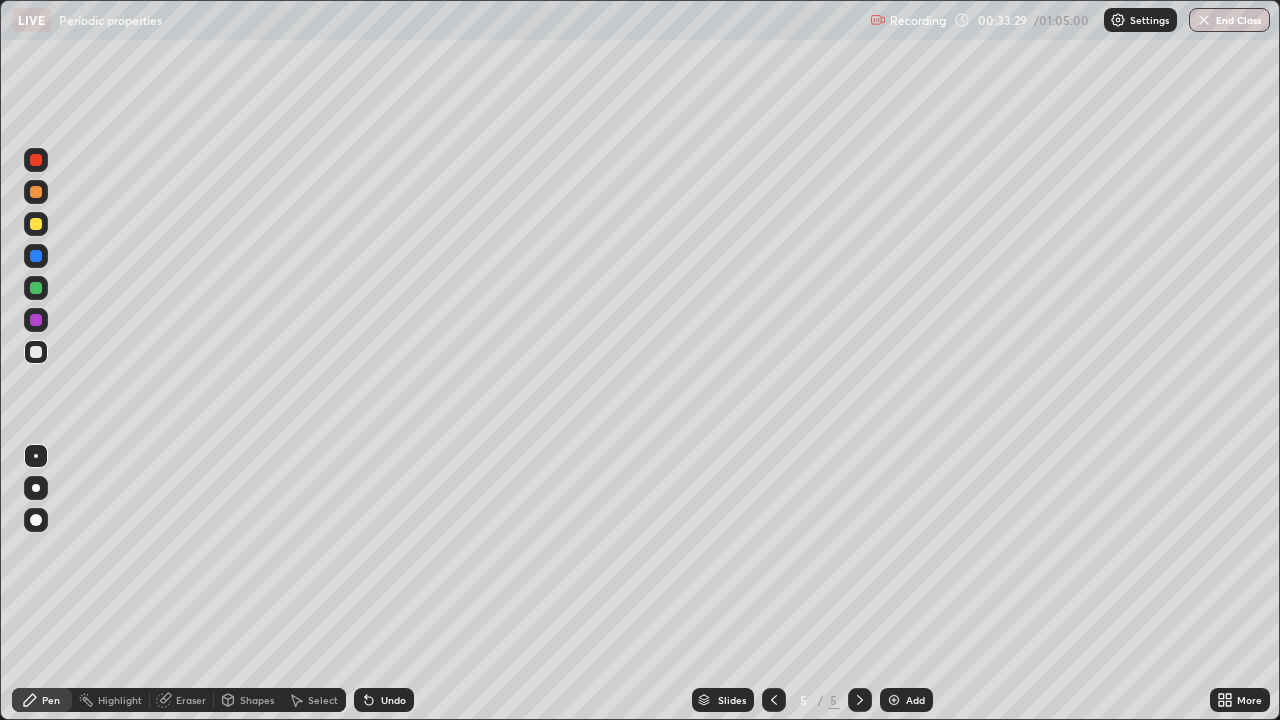 click 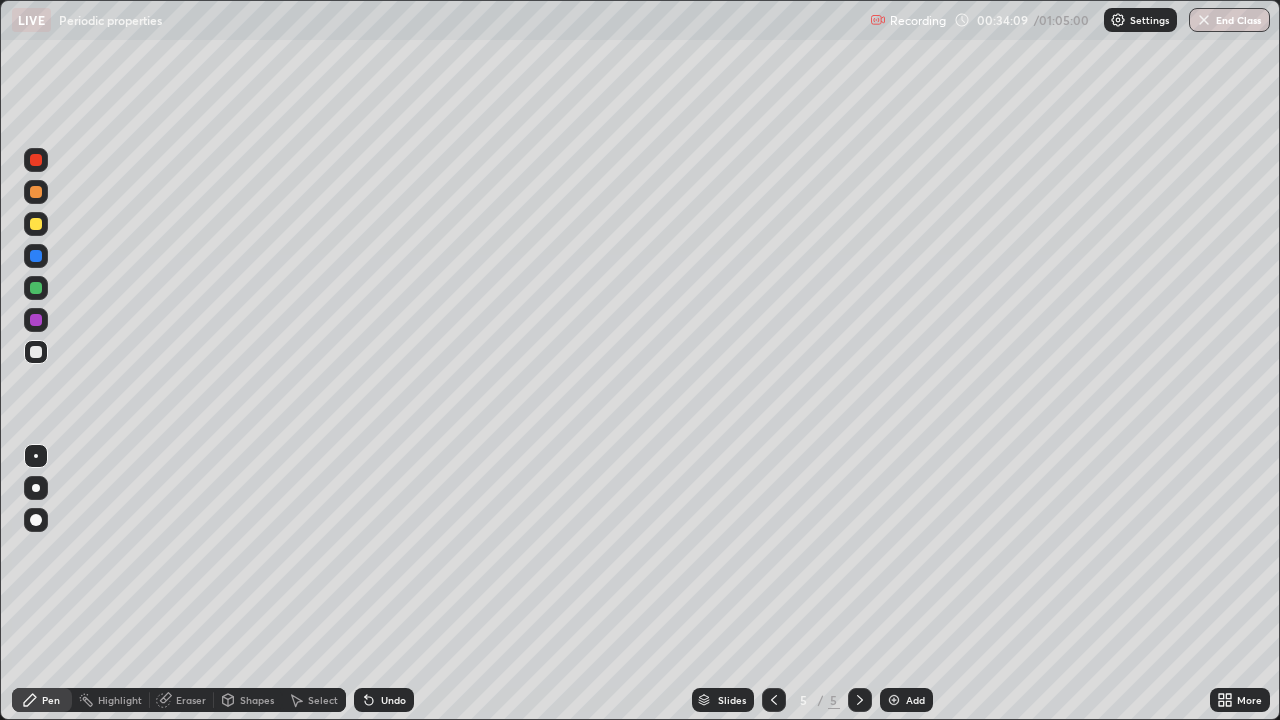 click on "Undo" at bounding box center (384, 700) 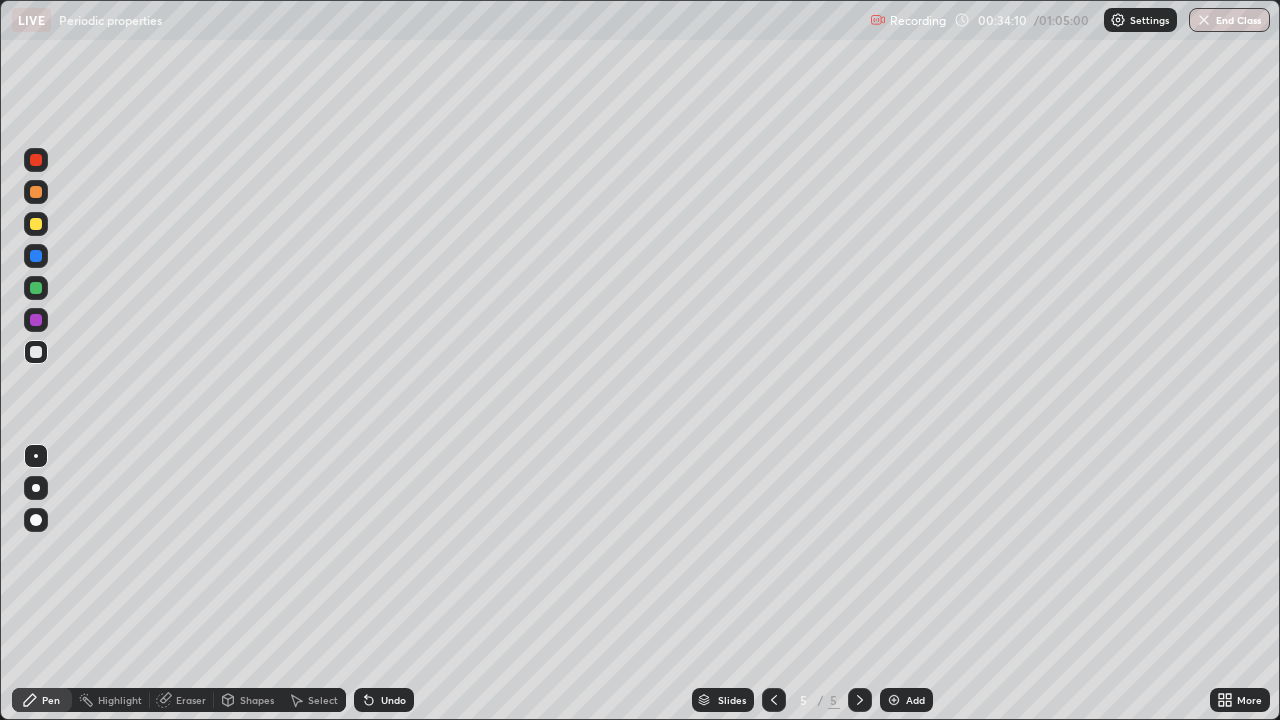 click on "Undo" at bounding box center (384, 700) 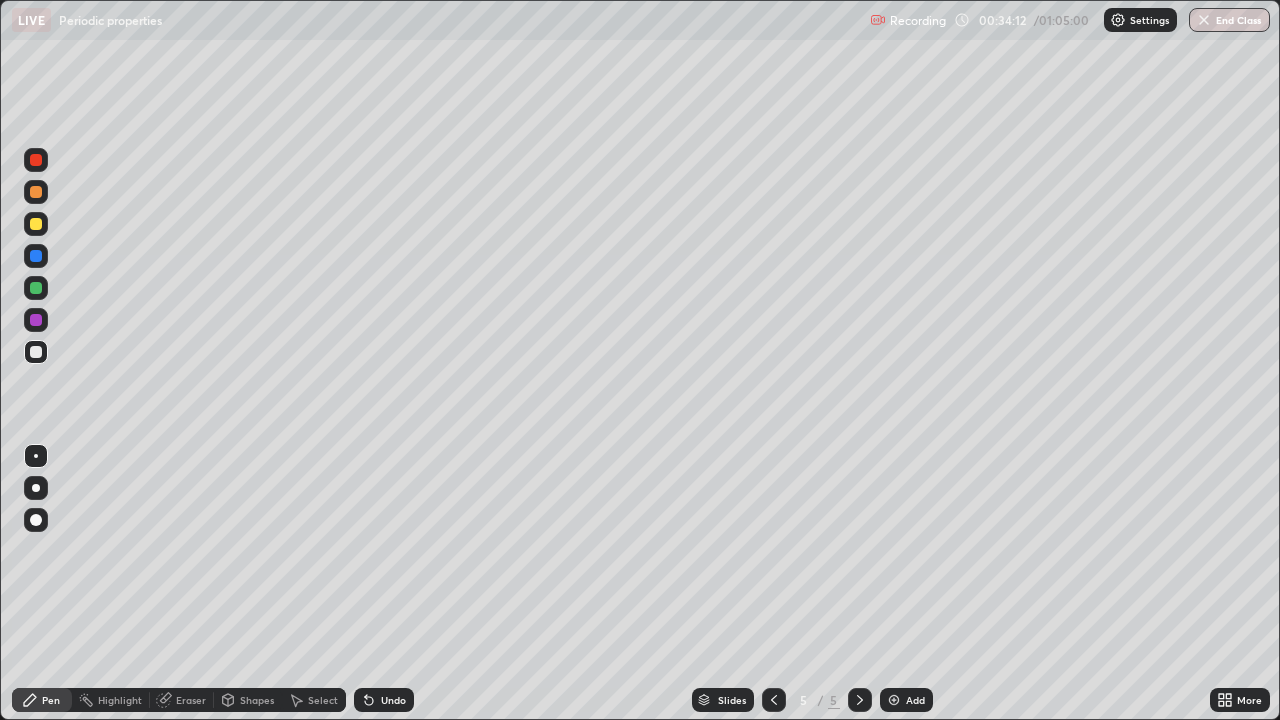 click 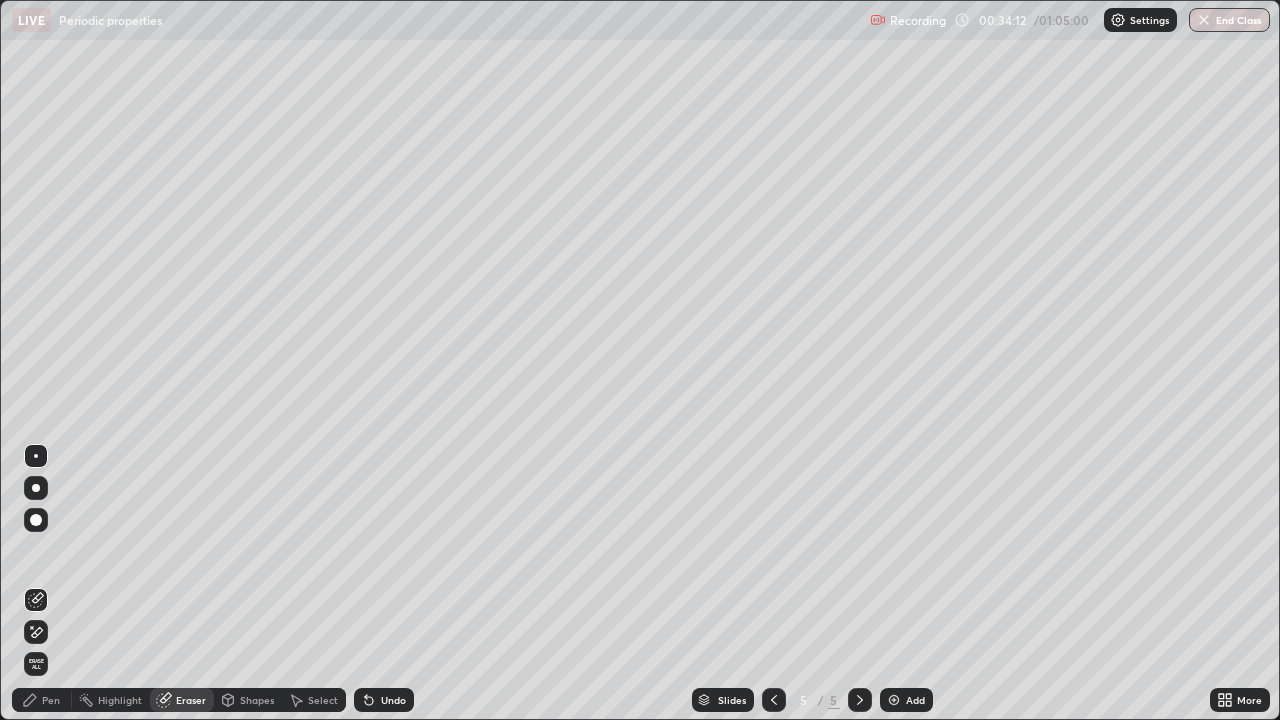 click 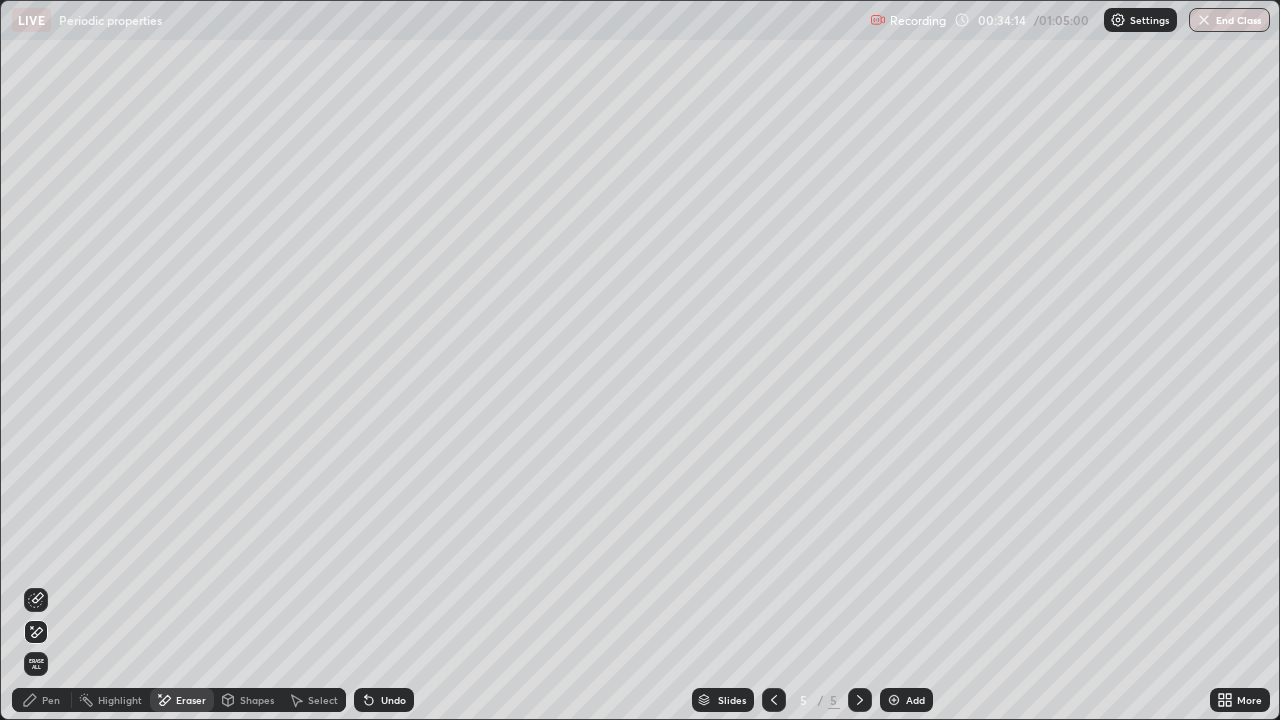 click 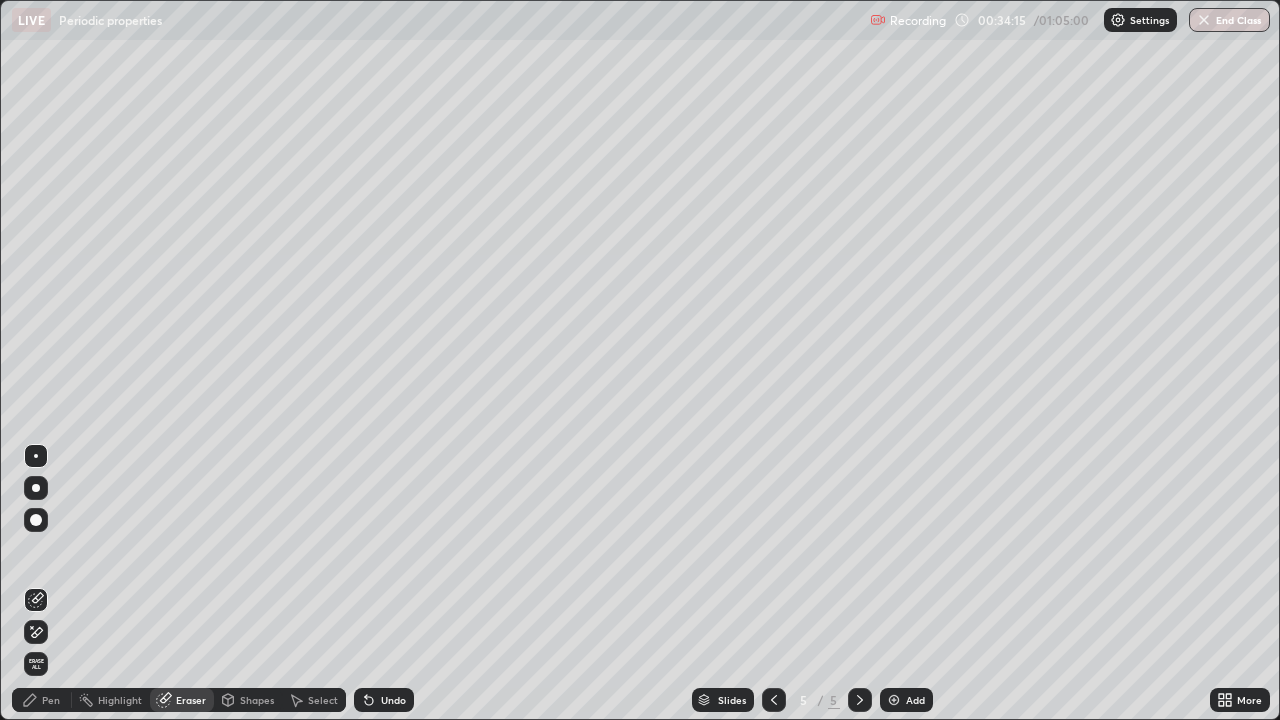 click on "Pen" at bounding box center [42, 700] 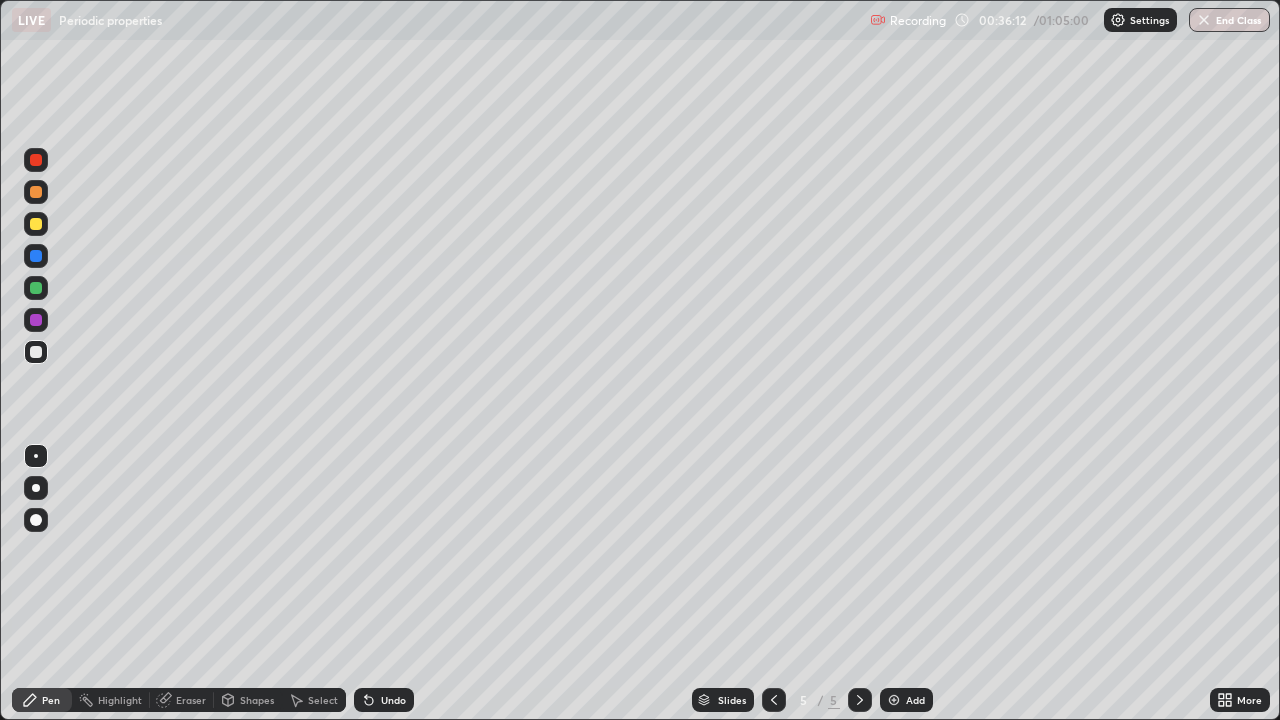 click on "Undo" at bounding box center (384, 700) 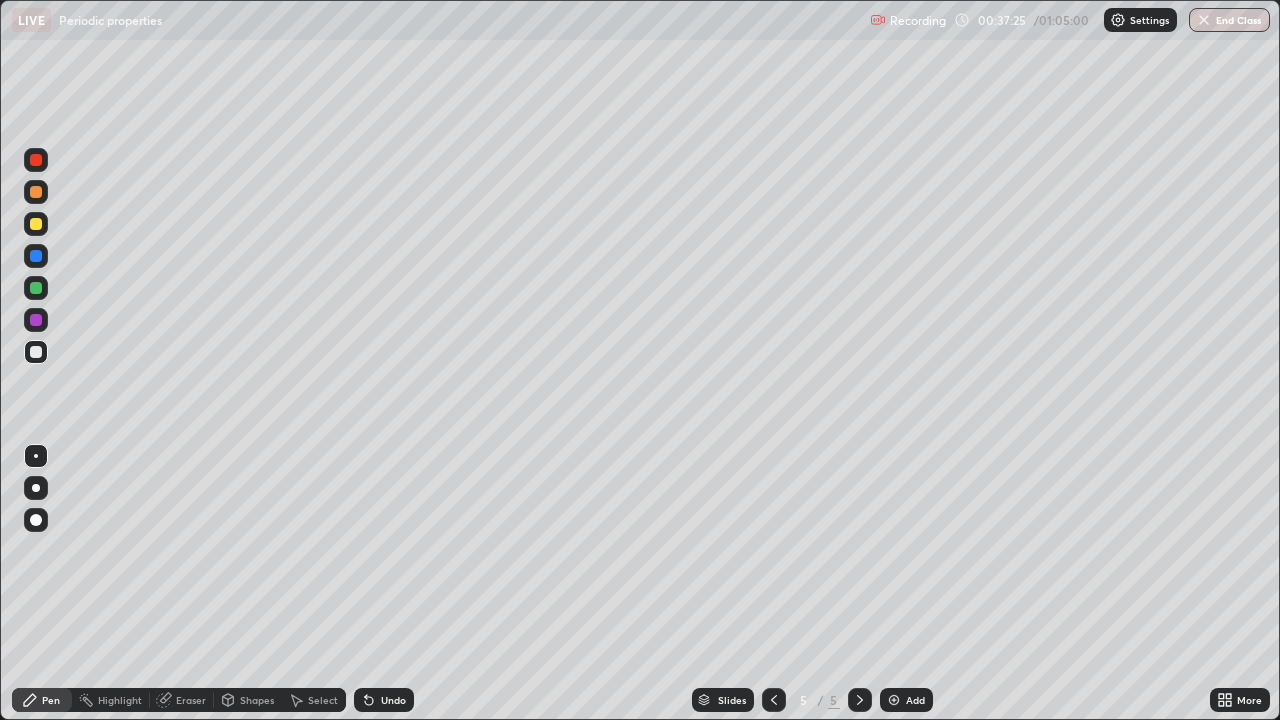 click on "Eraser" at bounding box center (191, 700) 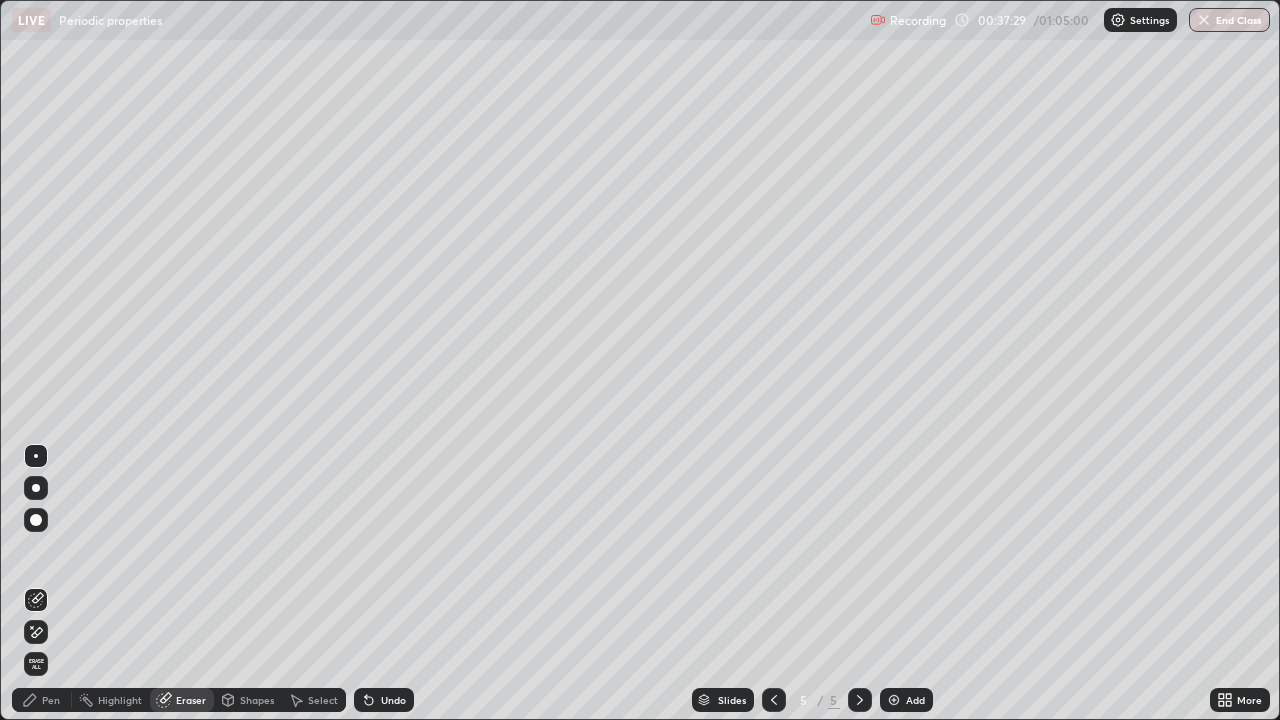 click on "Pen" at bounding box center (51, 700) 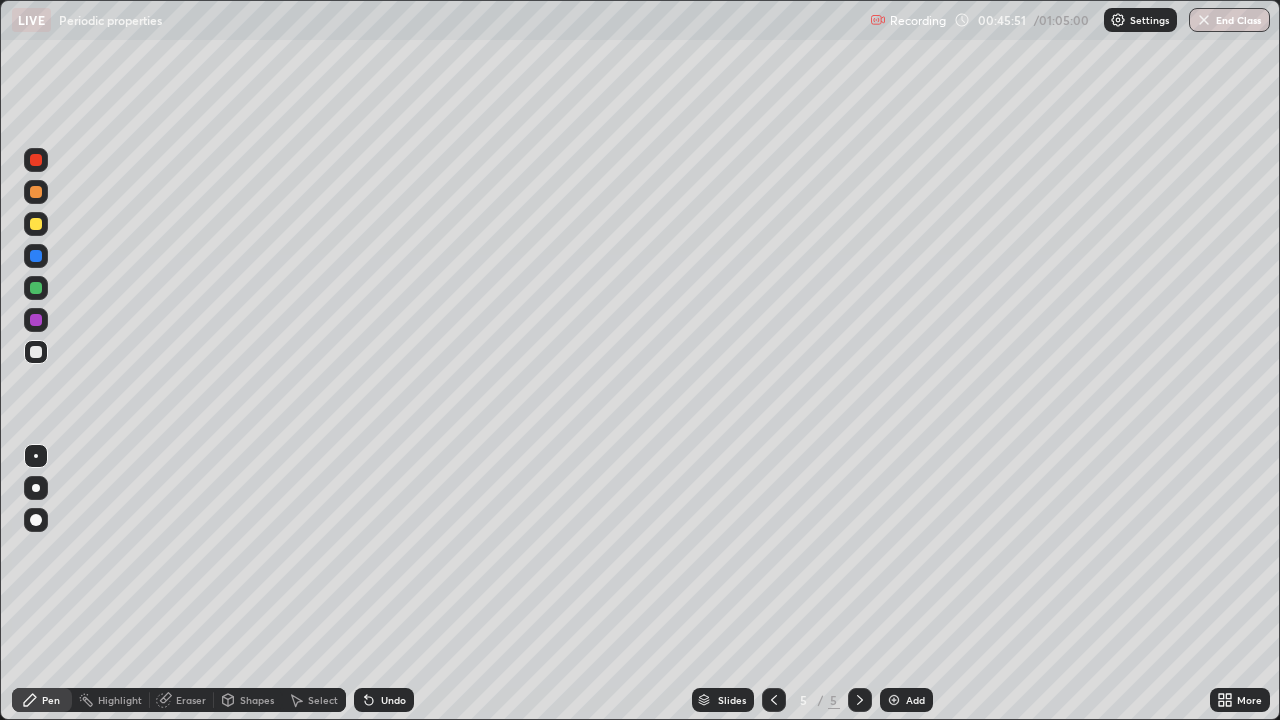 click on "Add" at bounding box center (906, 700) 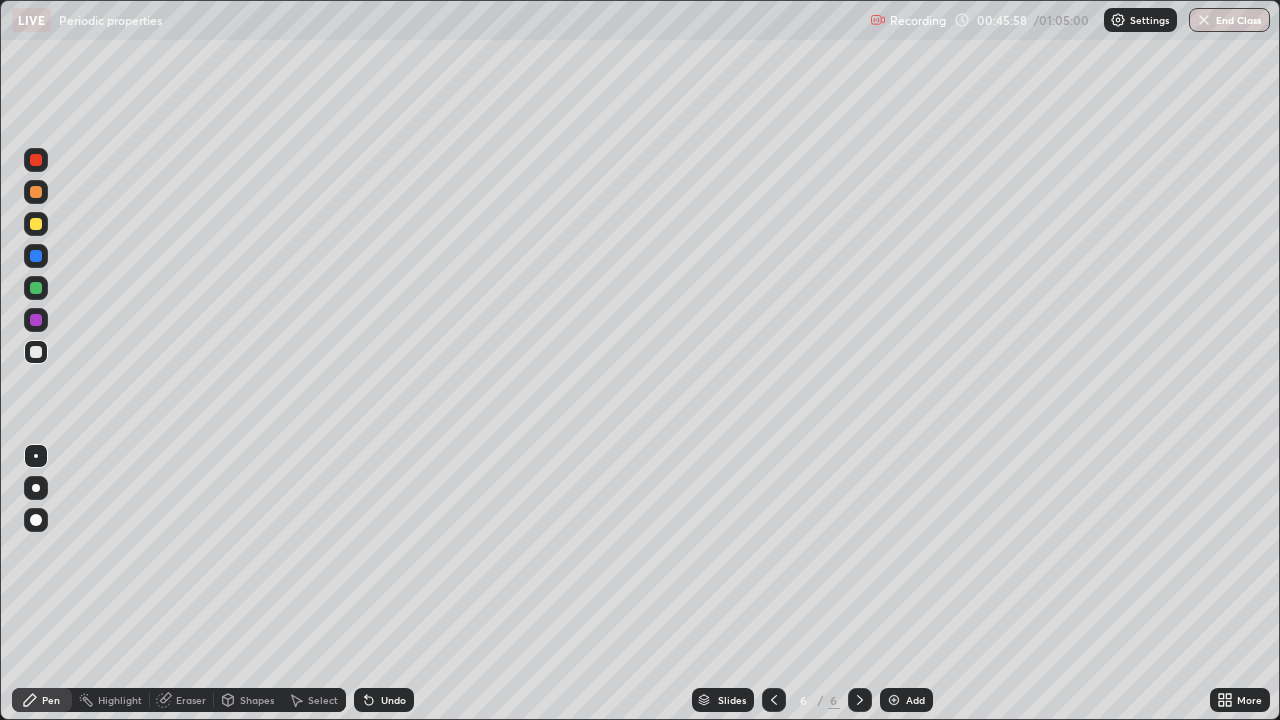 click on "Undo" at bounding box center [393, 700] 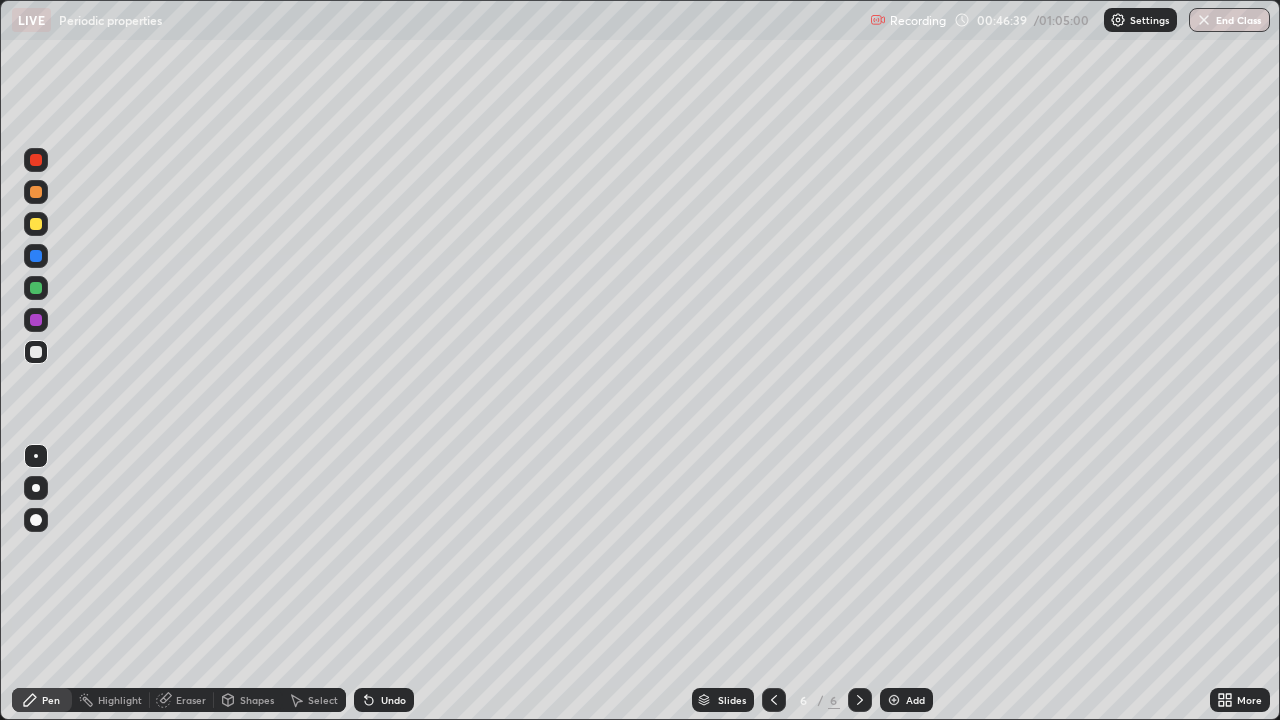 click 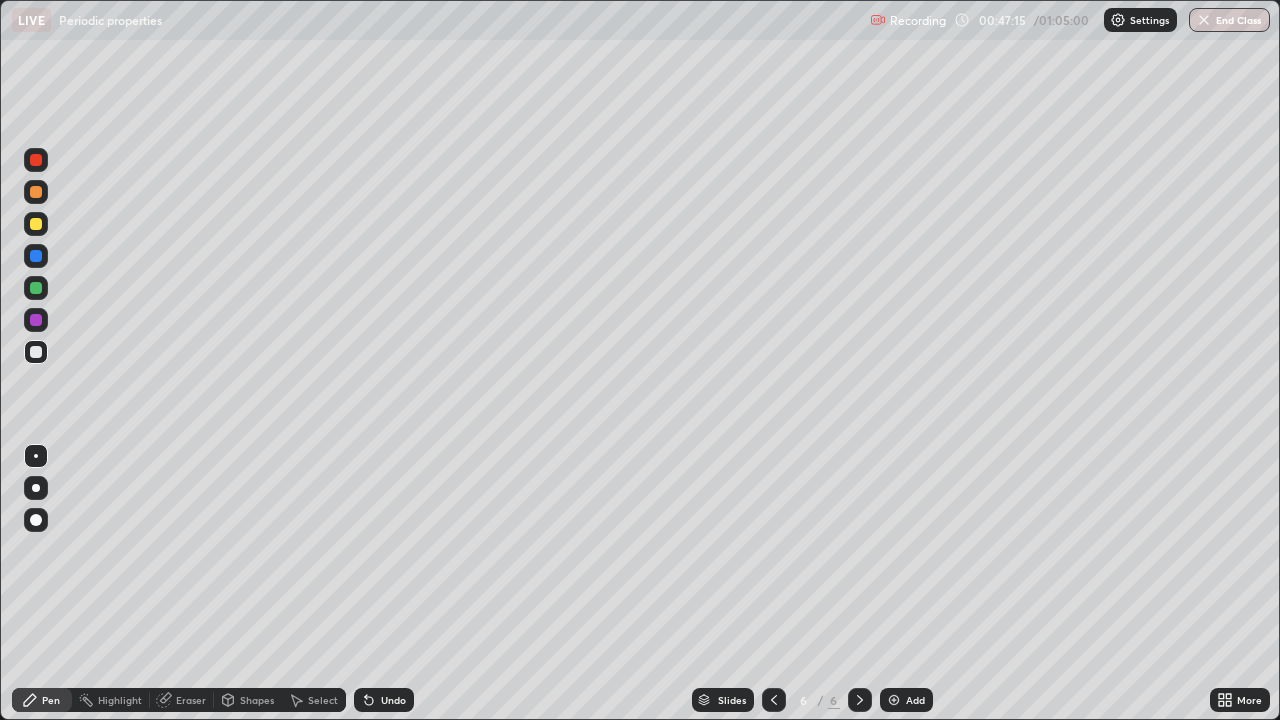 click at bounding box center (36, 224) 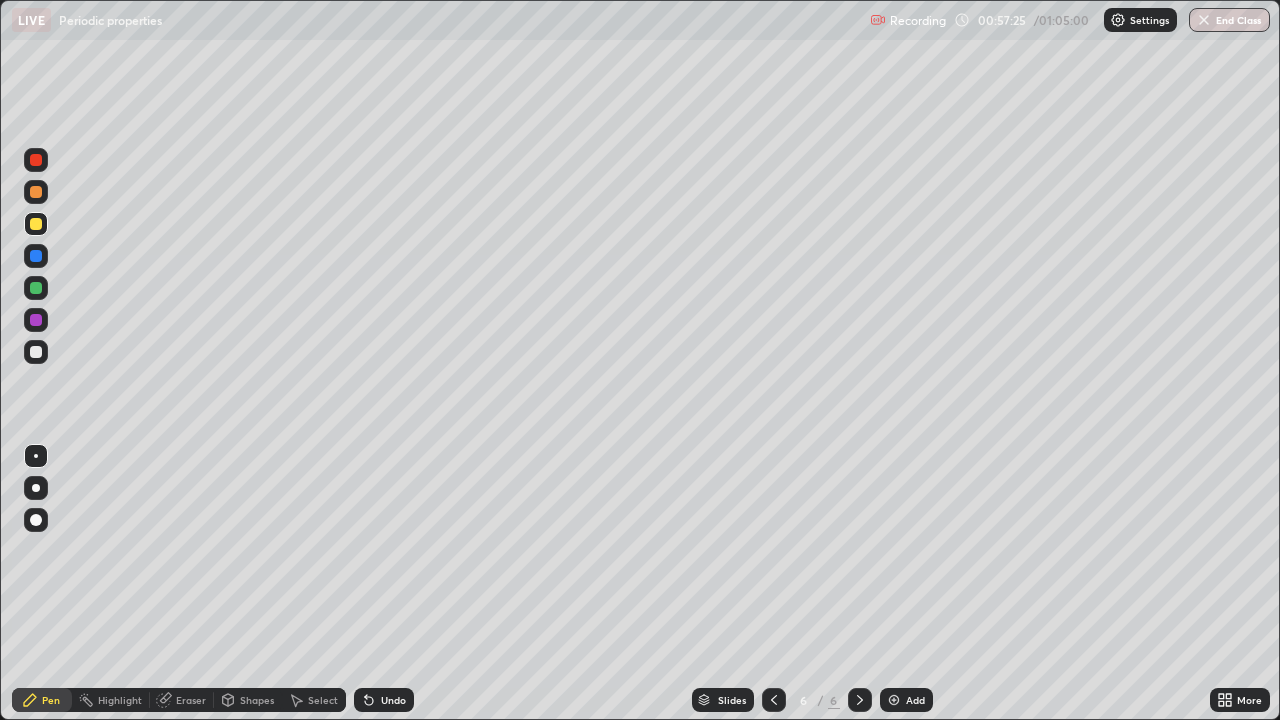 click on "Undo" at bounding box center (393, 700) 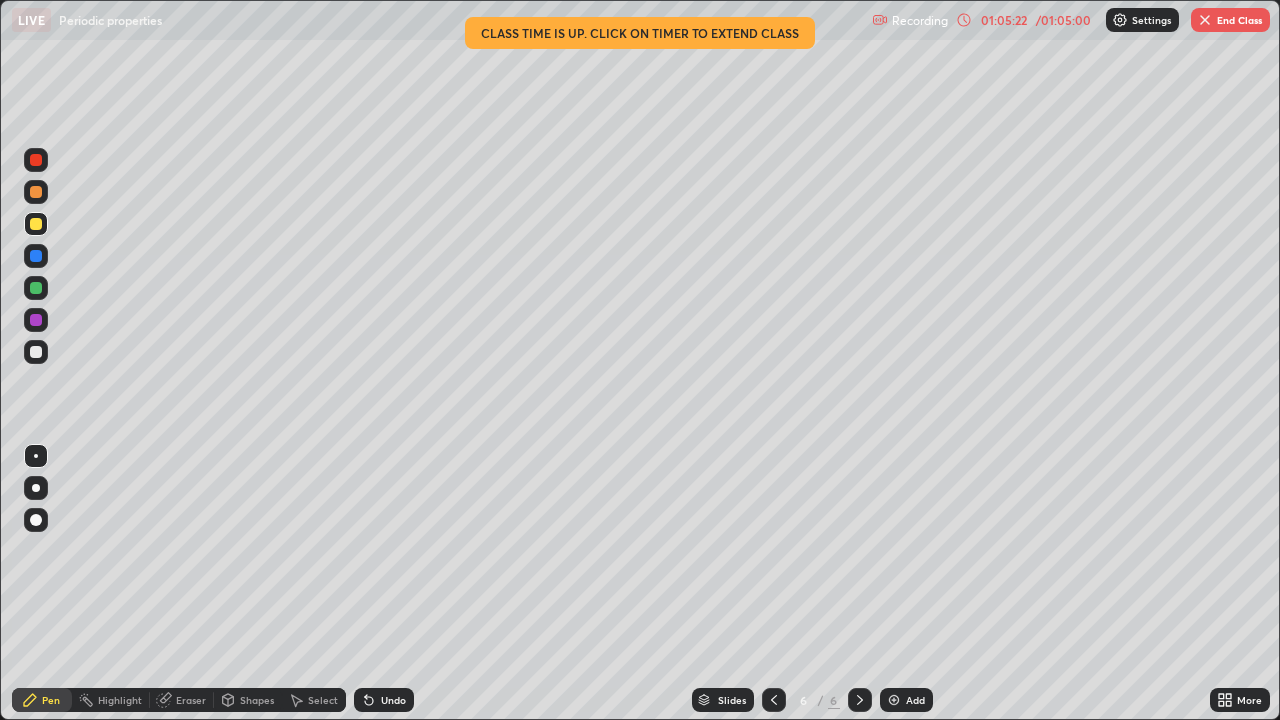click on "End Class" at bounding box center [1230, 20] 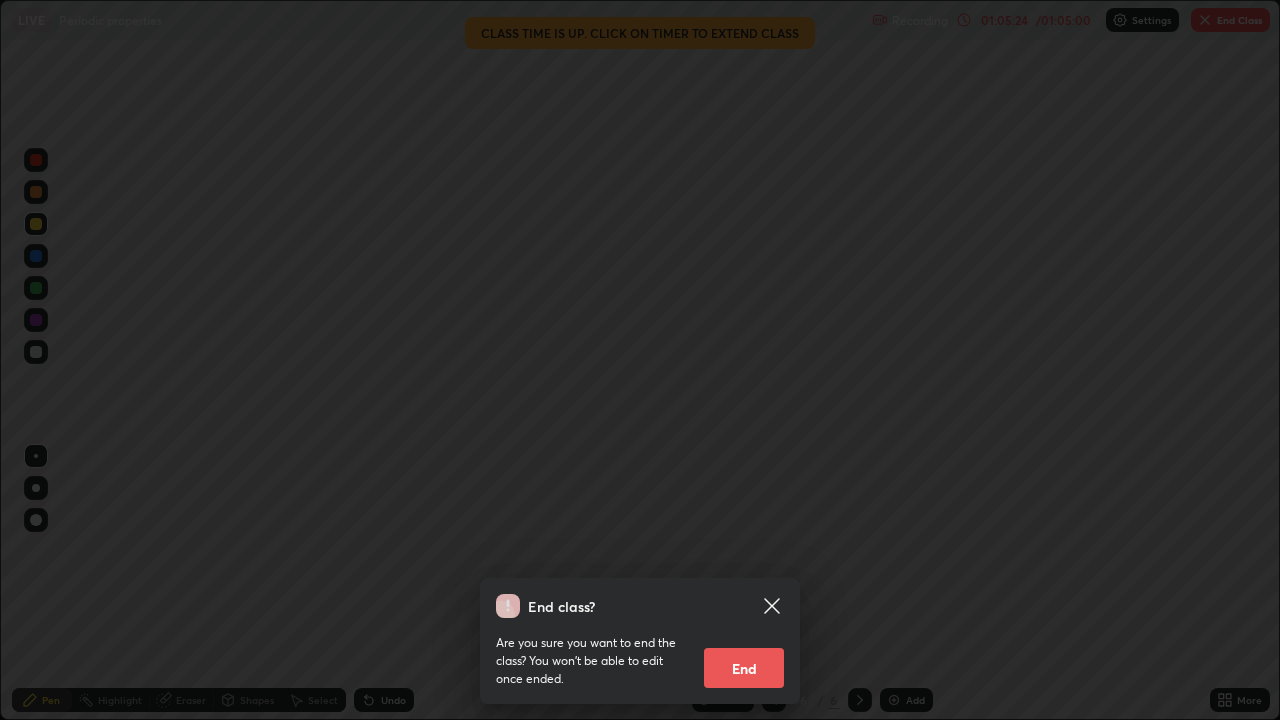 click on "End" at bounding box center [744, 668] 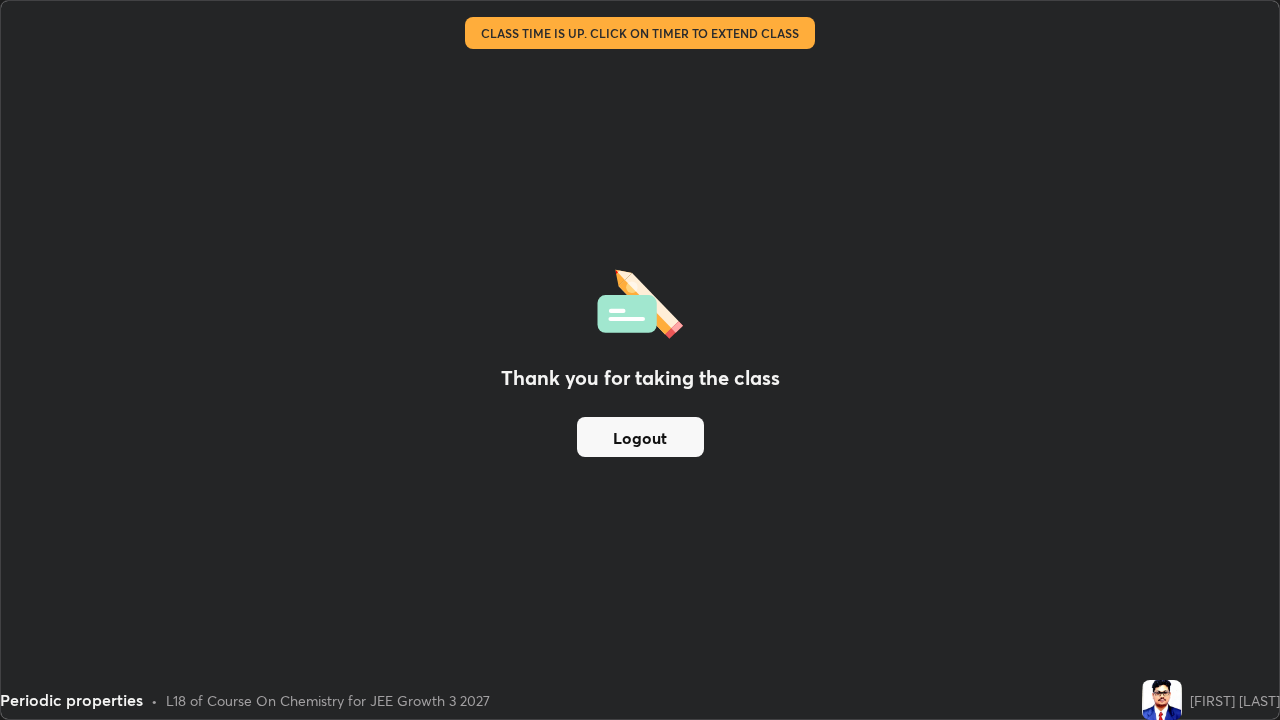 click on "Logout" at bounding box center (640, 437) 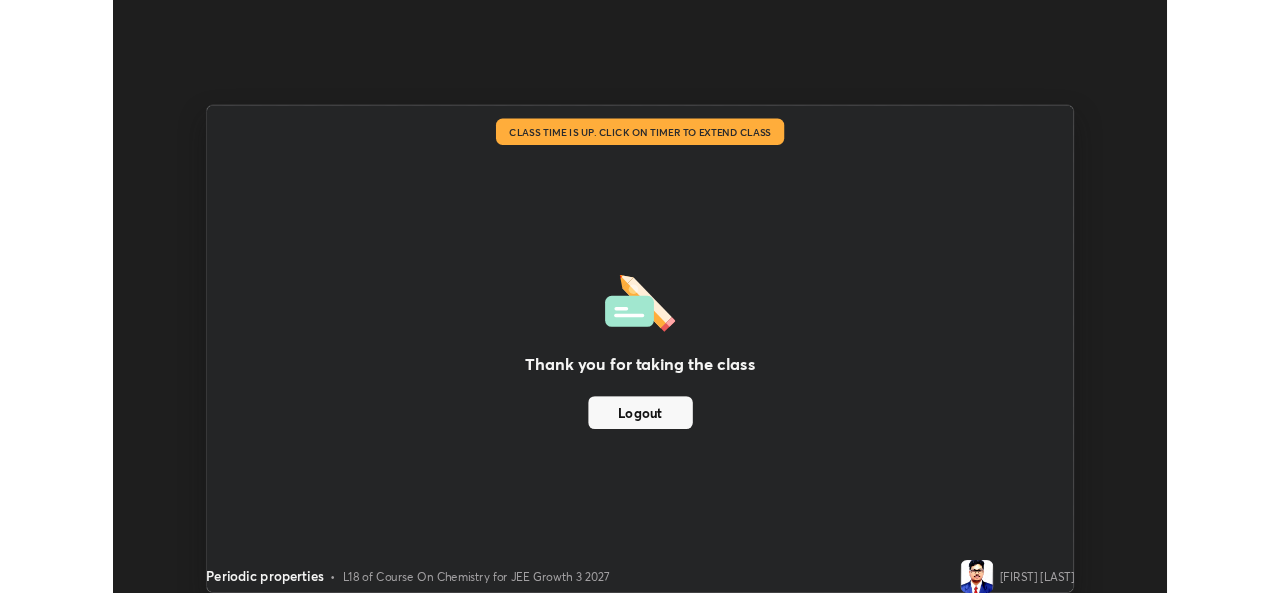 scroll, scrollTop: 593, scrollLeft: 1280, axis: both 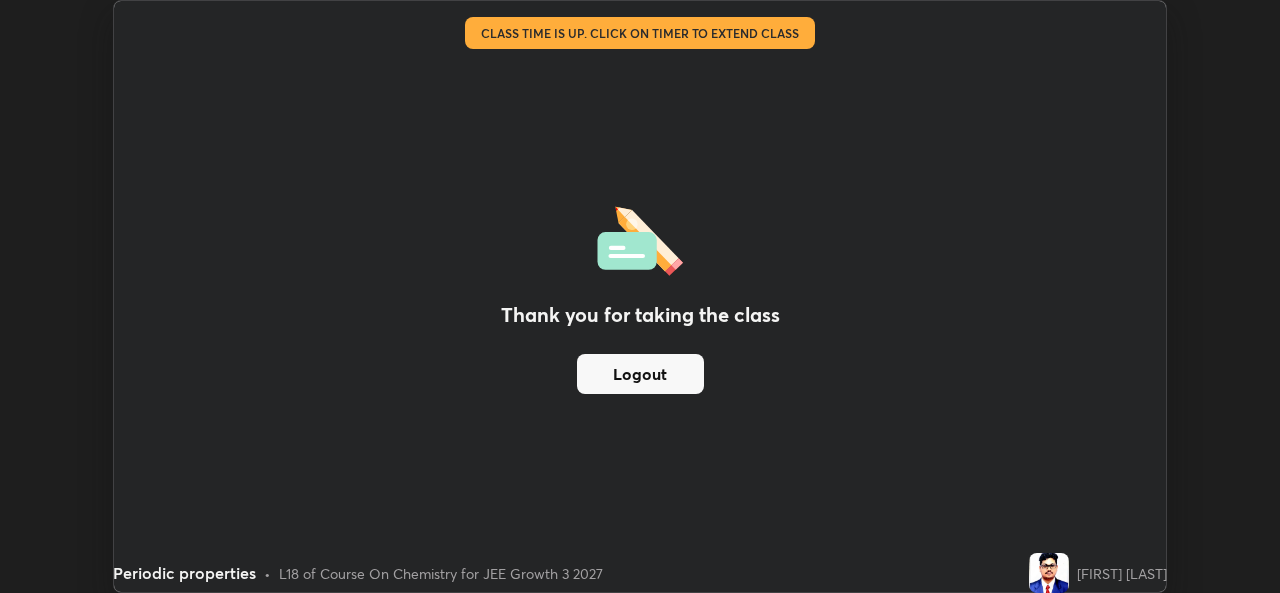 click on "Logout" at bounding box center (640, 374) 